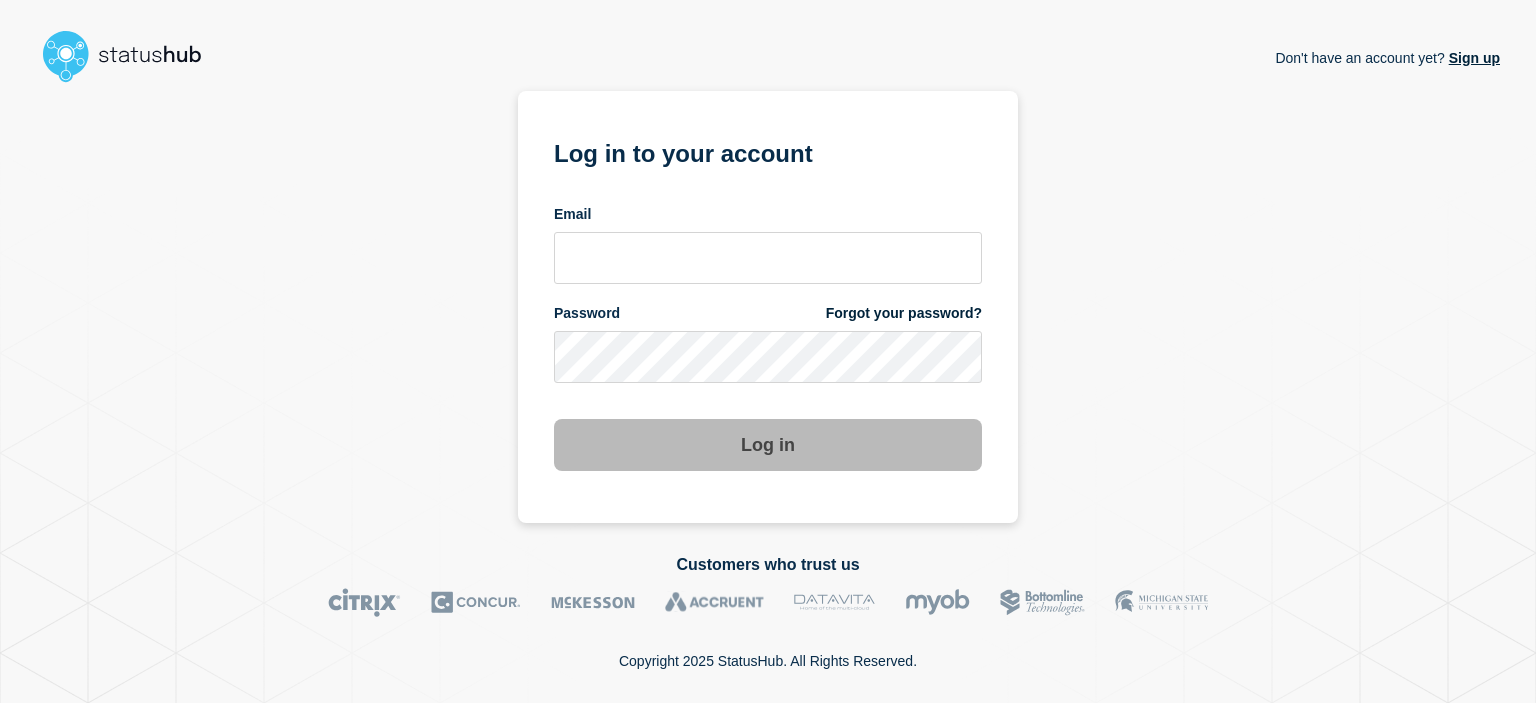 scroll, scrollTop: 0, scrollLeft: 0, axis: both 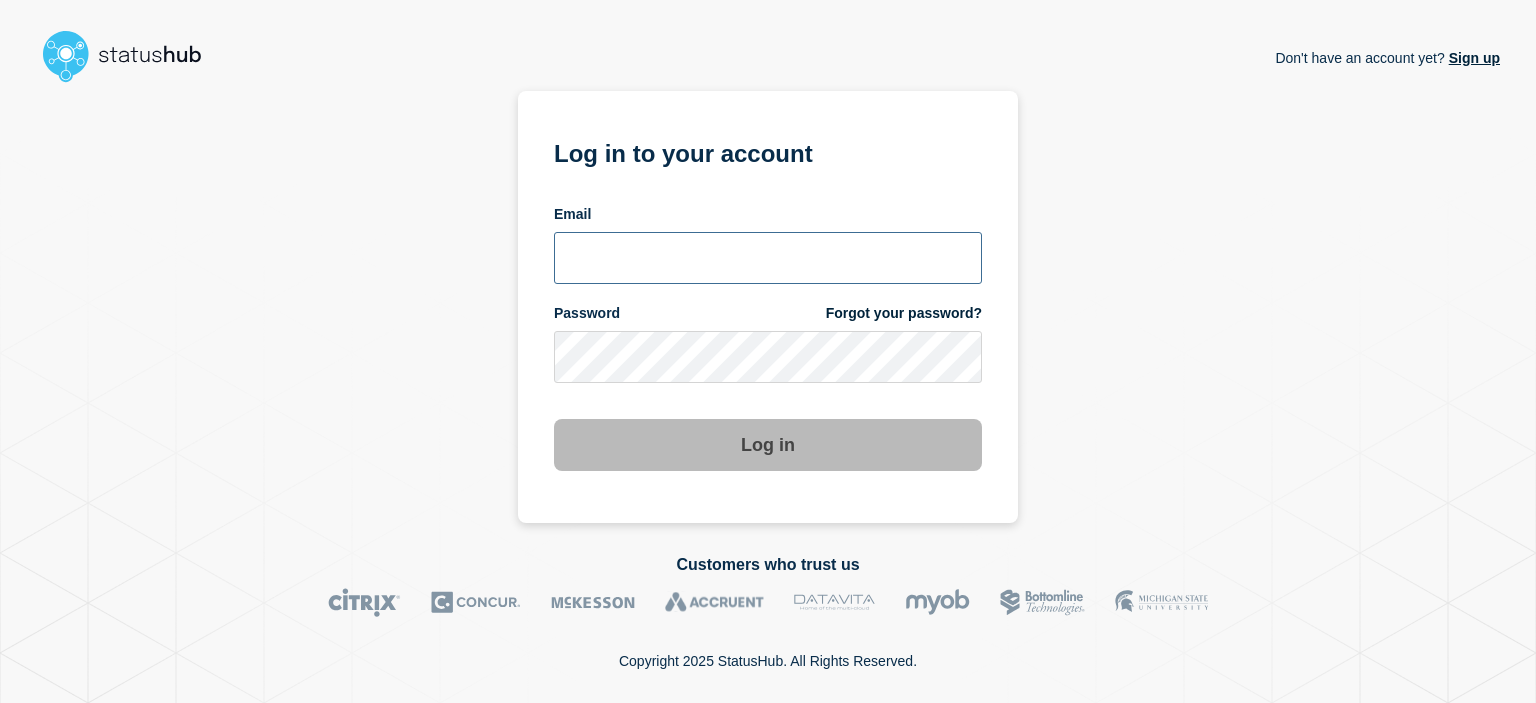 type on "camilla.almvik@ist.com" 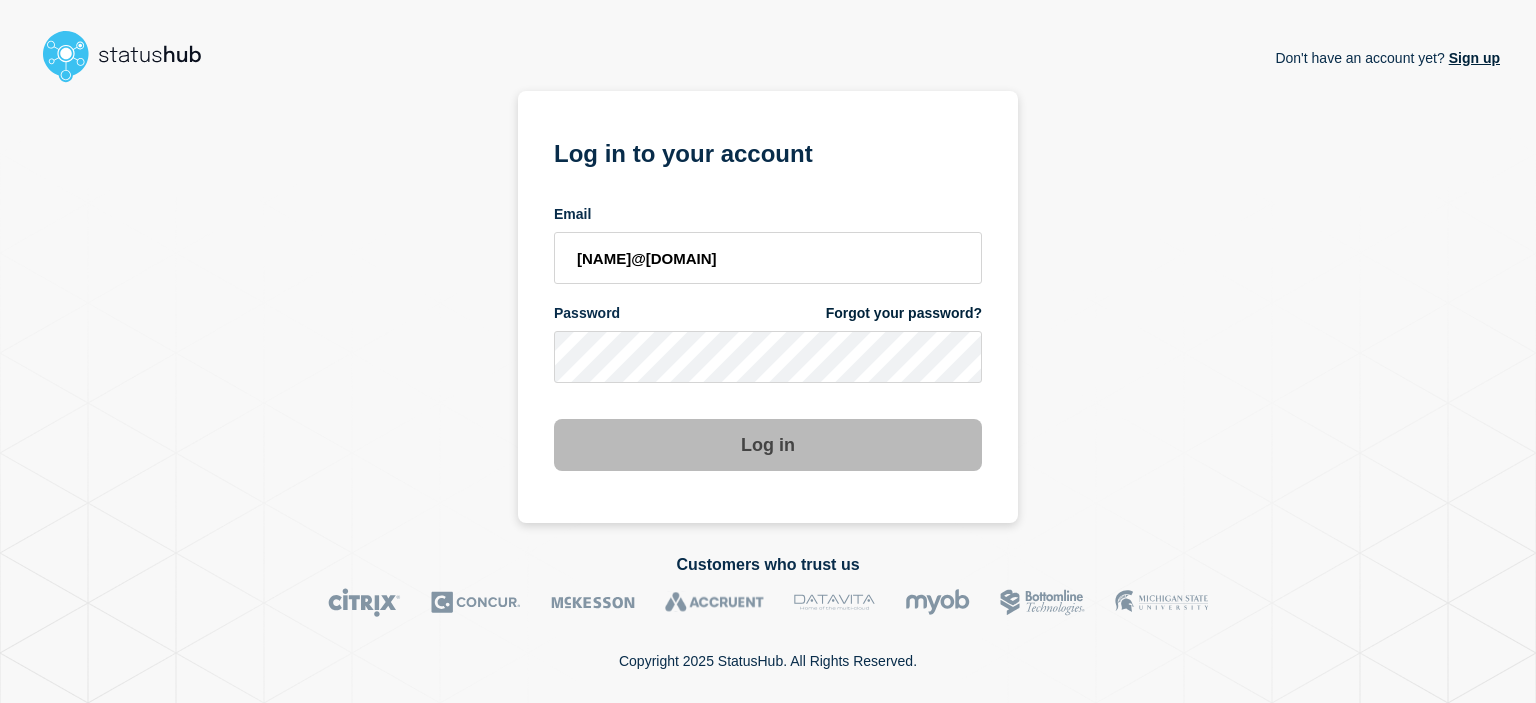 click on "Log in" at bounding box center [768, 445] 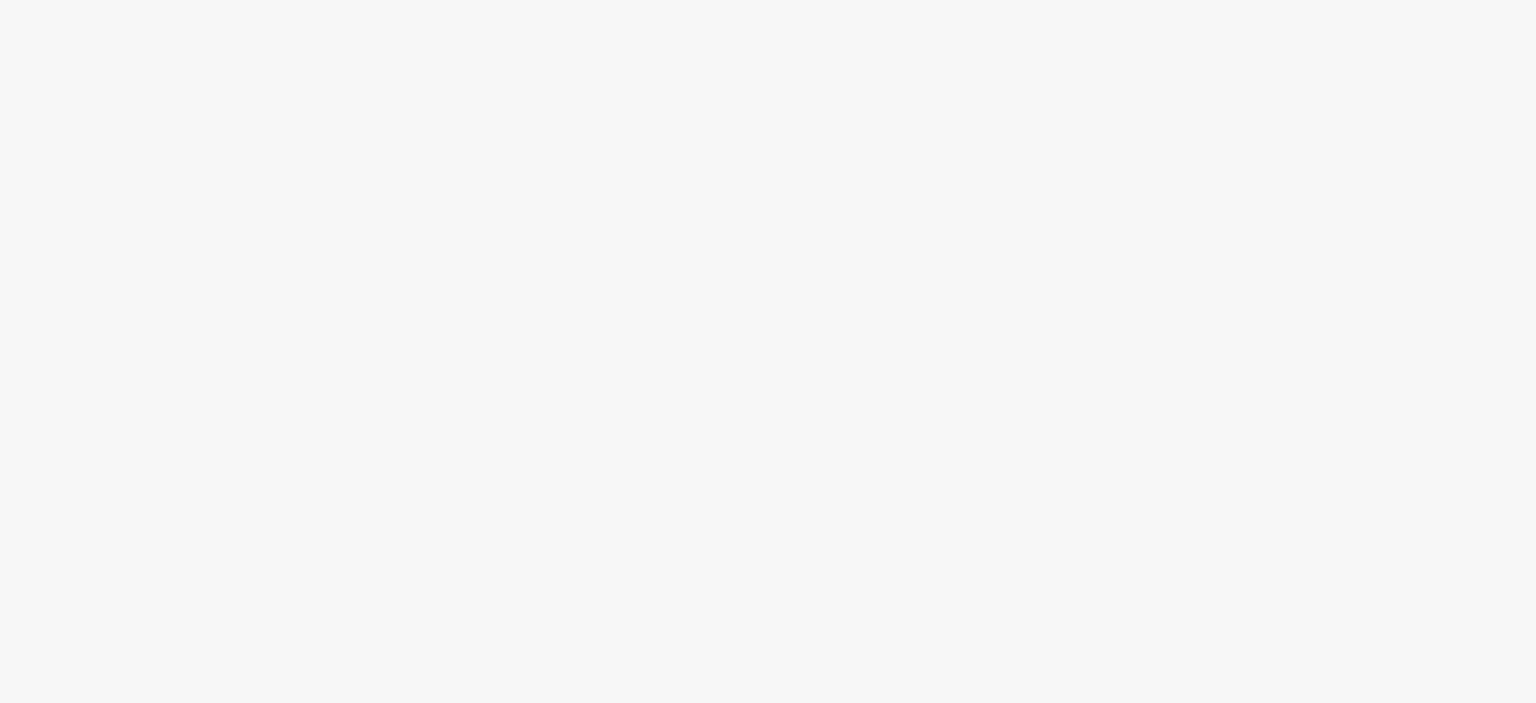scroll, scrollTop: 0, scrollLeft: 0, axis: both 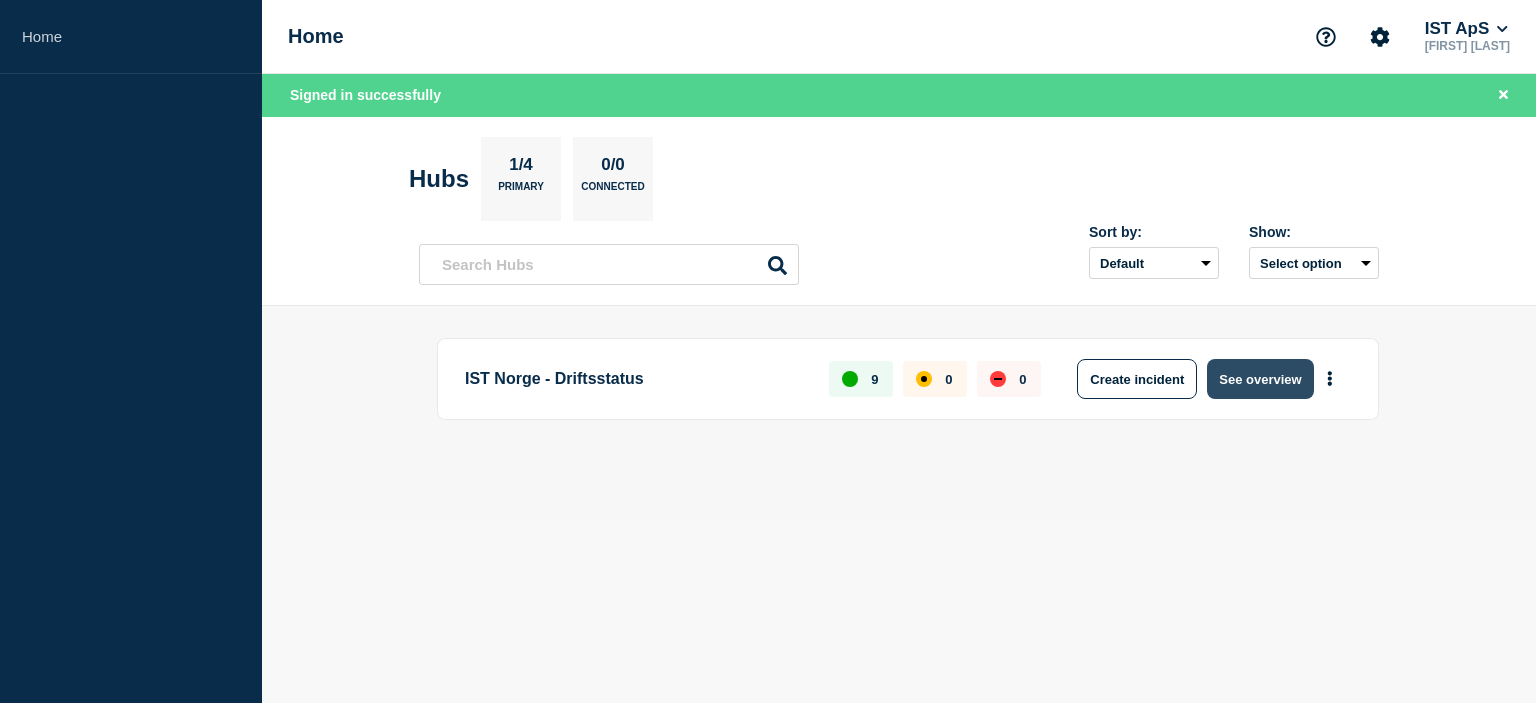 click on "See overview" at bounding box center (1260, 379) 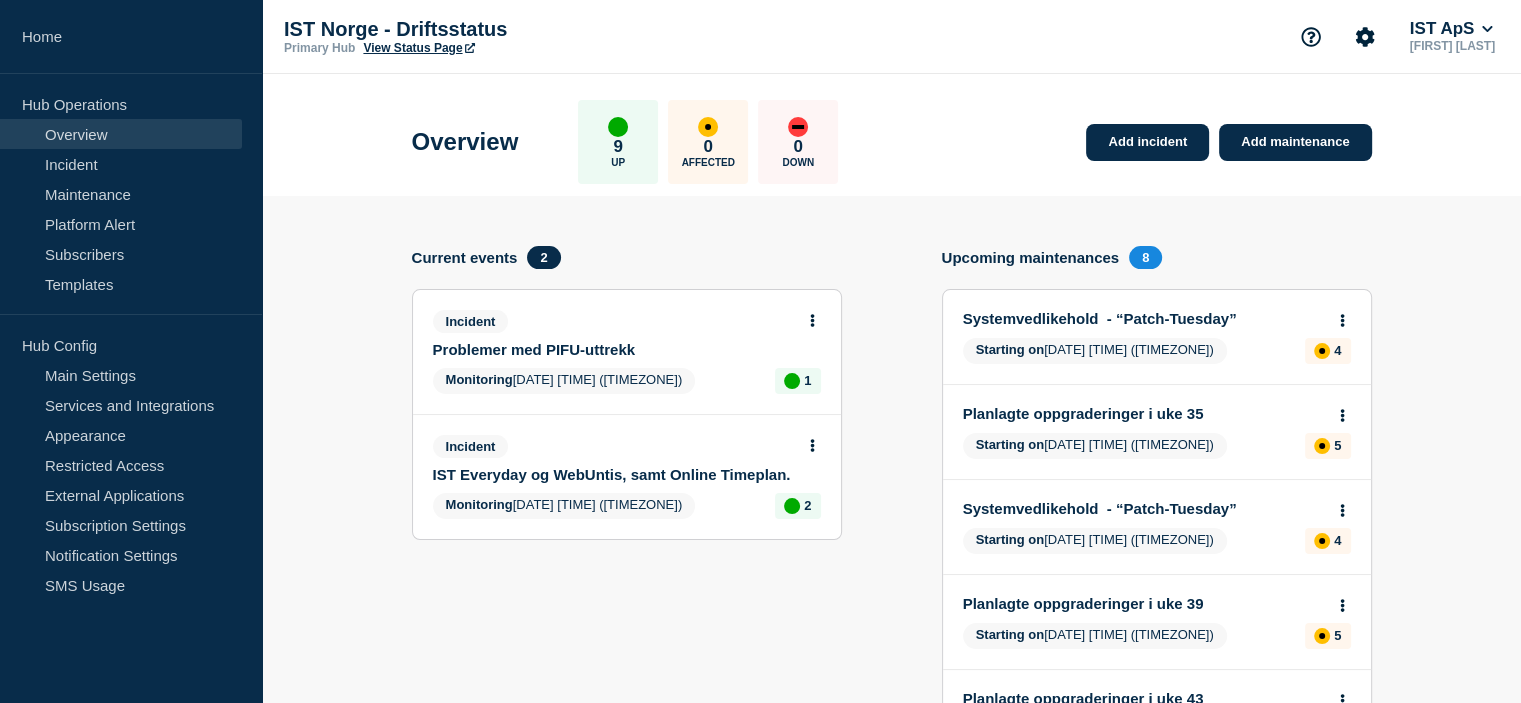 click on "Problemer med PIFU-uttrekk" at bounding box center [613, 349] 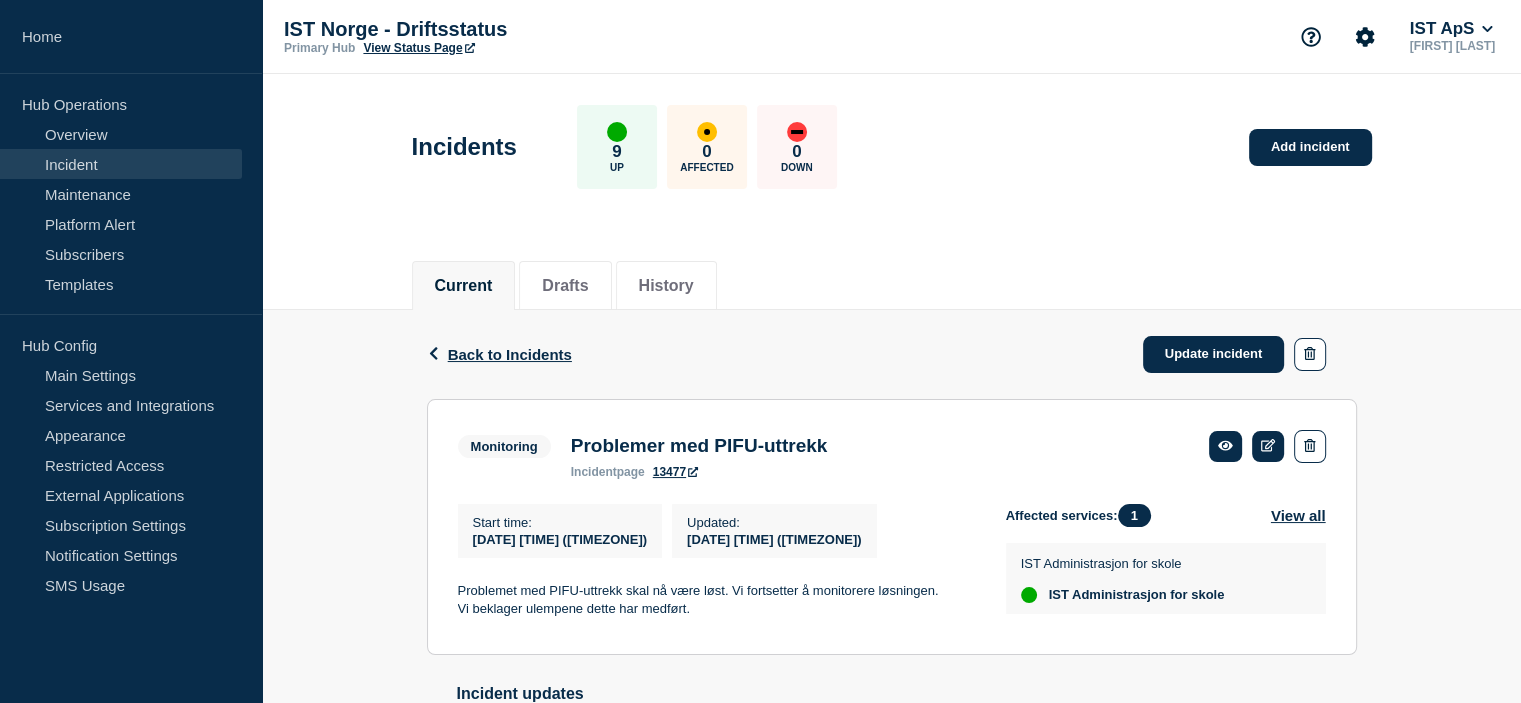 click on "Problemet med PIFU-uttrekk skal nå være løst. Vi fortsetter å monitorere løsningen." at bounding box center (716, 591) 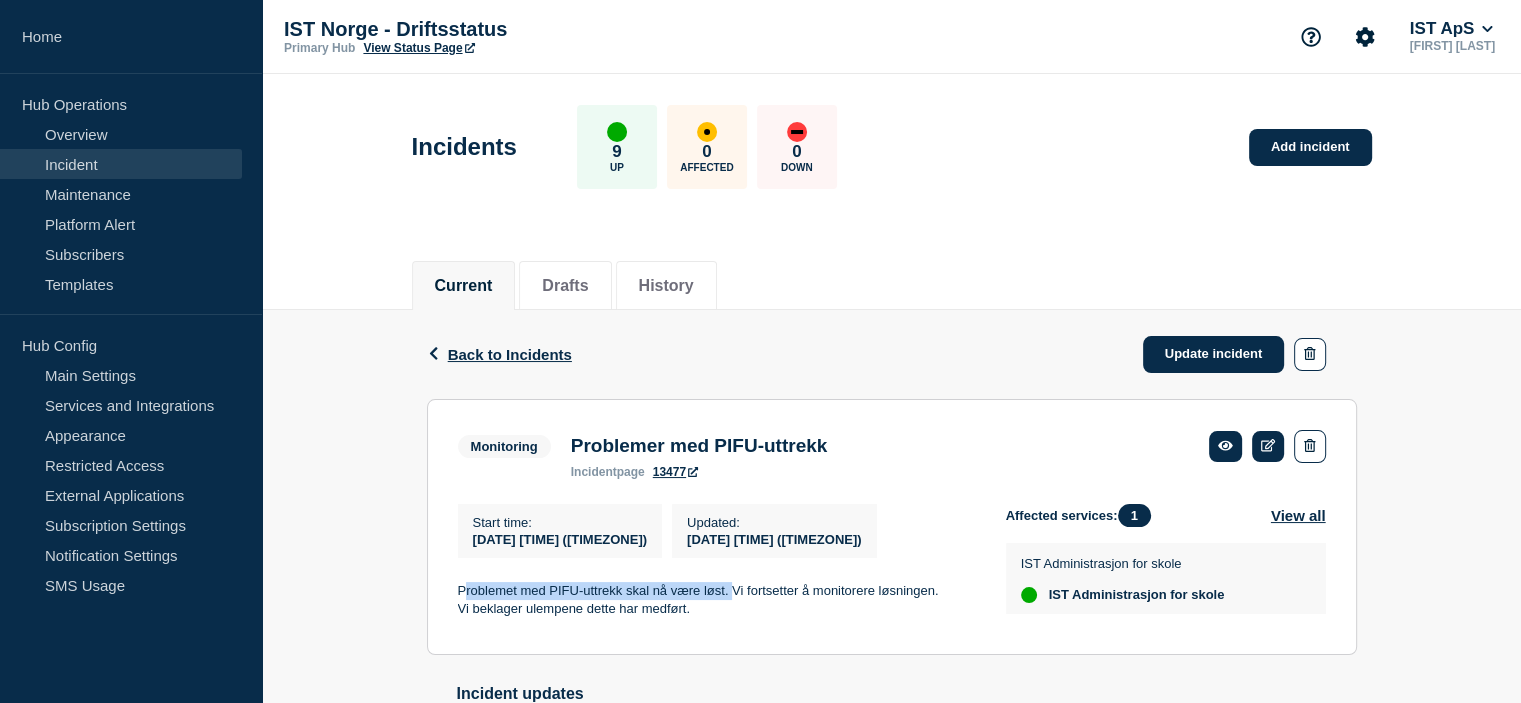 drag, startPoint x: 732, startPoint y: 593, endPoint x: 460, endPoint y: 591, distance: 272.00735 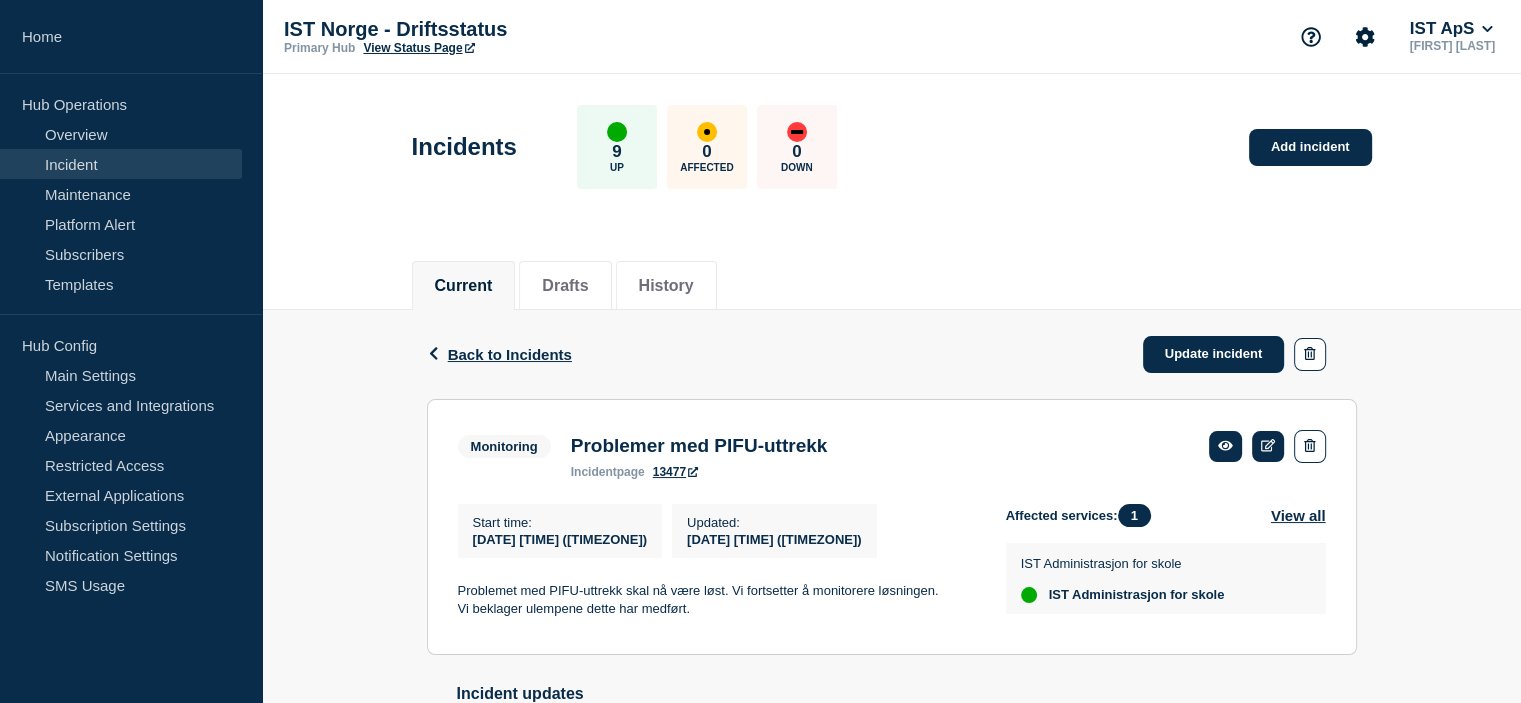 click on "Monitoring Problemer med PIFU-uttrekk incident page 13477 Start time : [DATE] [TIME] ([TIMEZONE]) Updated : [DATE] [TIME] ([TIMEZONE]) Problemet med PIFU-uttrekk skal nå være løst. Vi fortsetter å monitorere løsningen. Vi beklager ulempene dette har medført. Affected services: 1 View all IST Administrasjon for skole IST Administrasjon for skole" 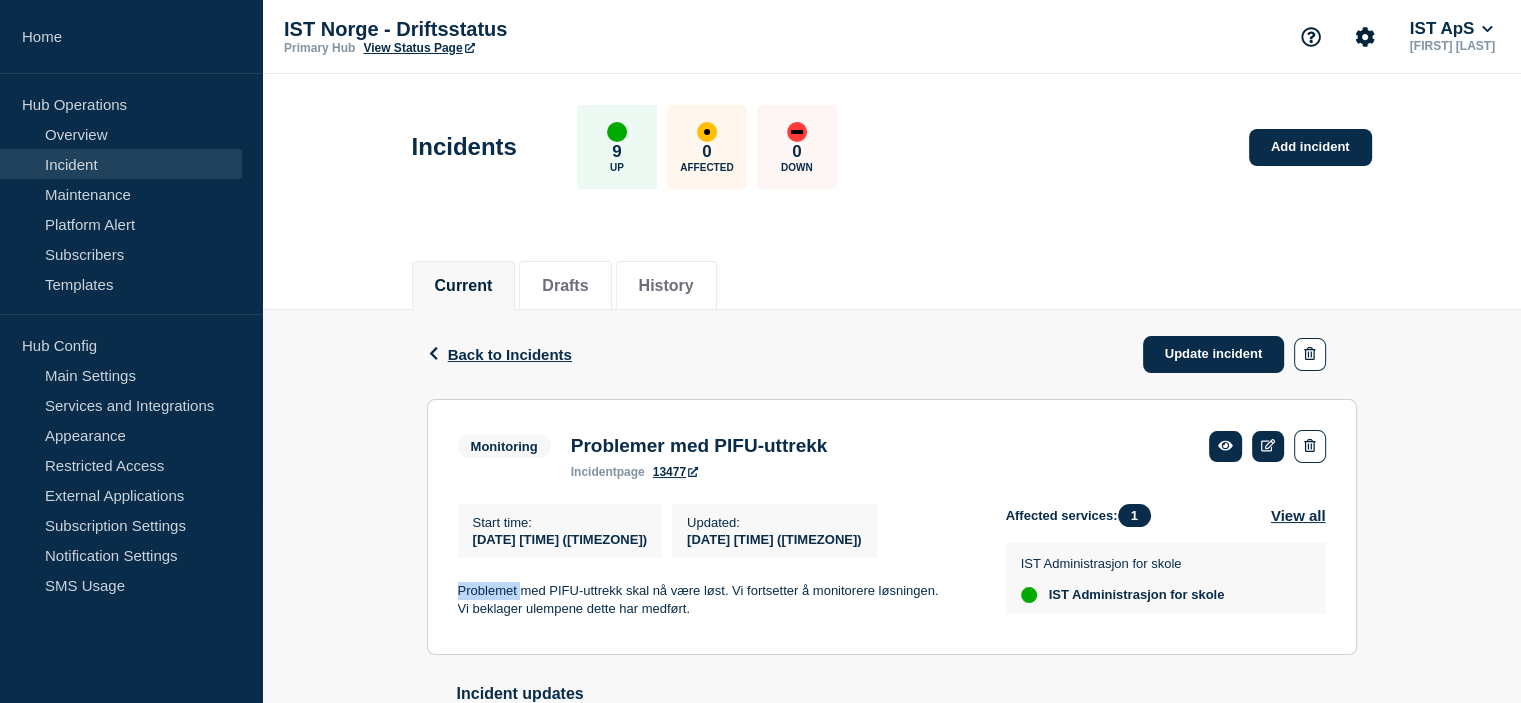click on "Problemet med PIFU-uttrekk skal nå være løst. Vi fortsetter å monitorere løsningen." at bounding box center (716, 591) 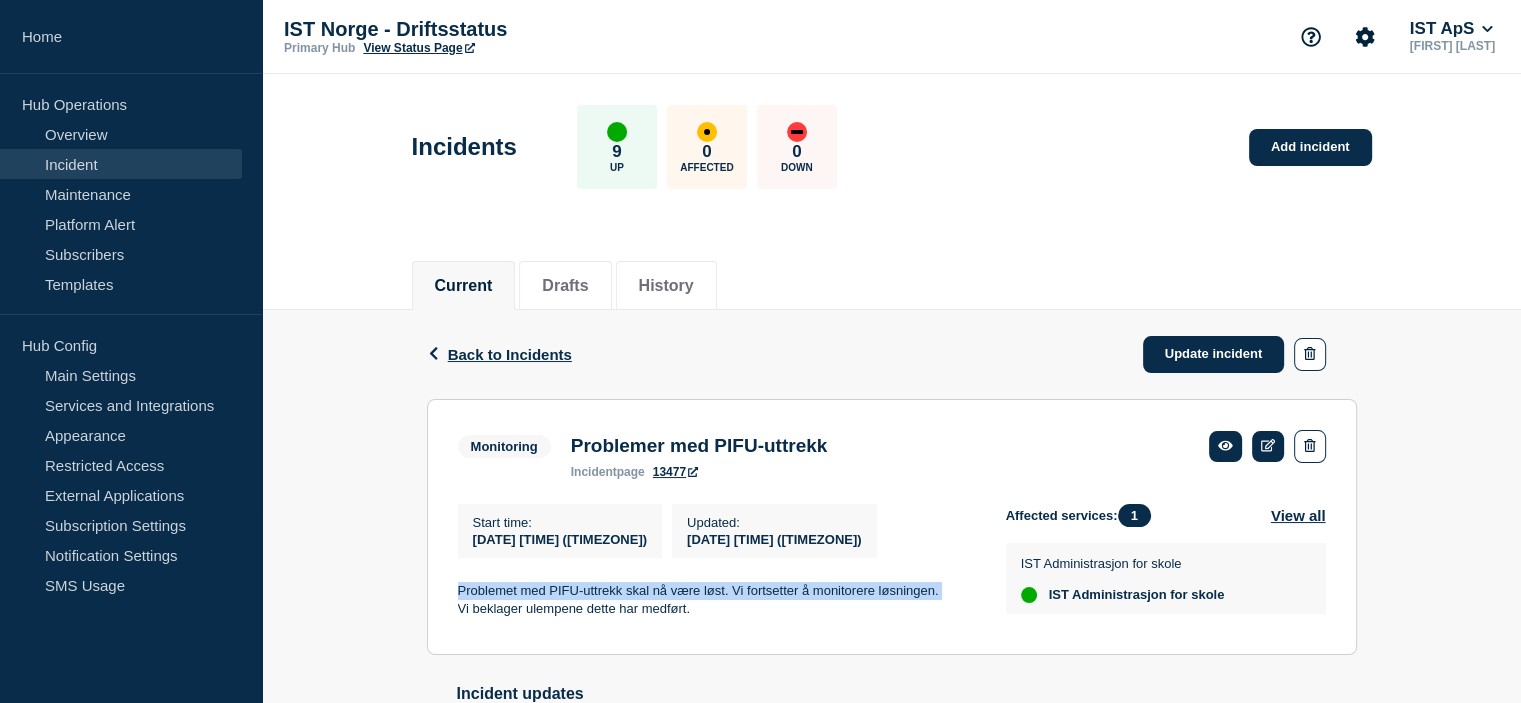 click on "Problemet med PIFU-uttrekk skal nå være løst. Vi fortsetter å monitorere løsningen." at bounding box center (716, 591) 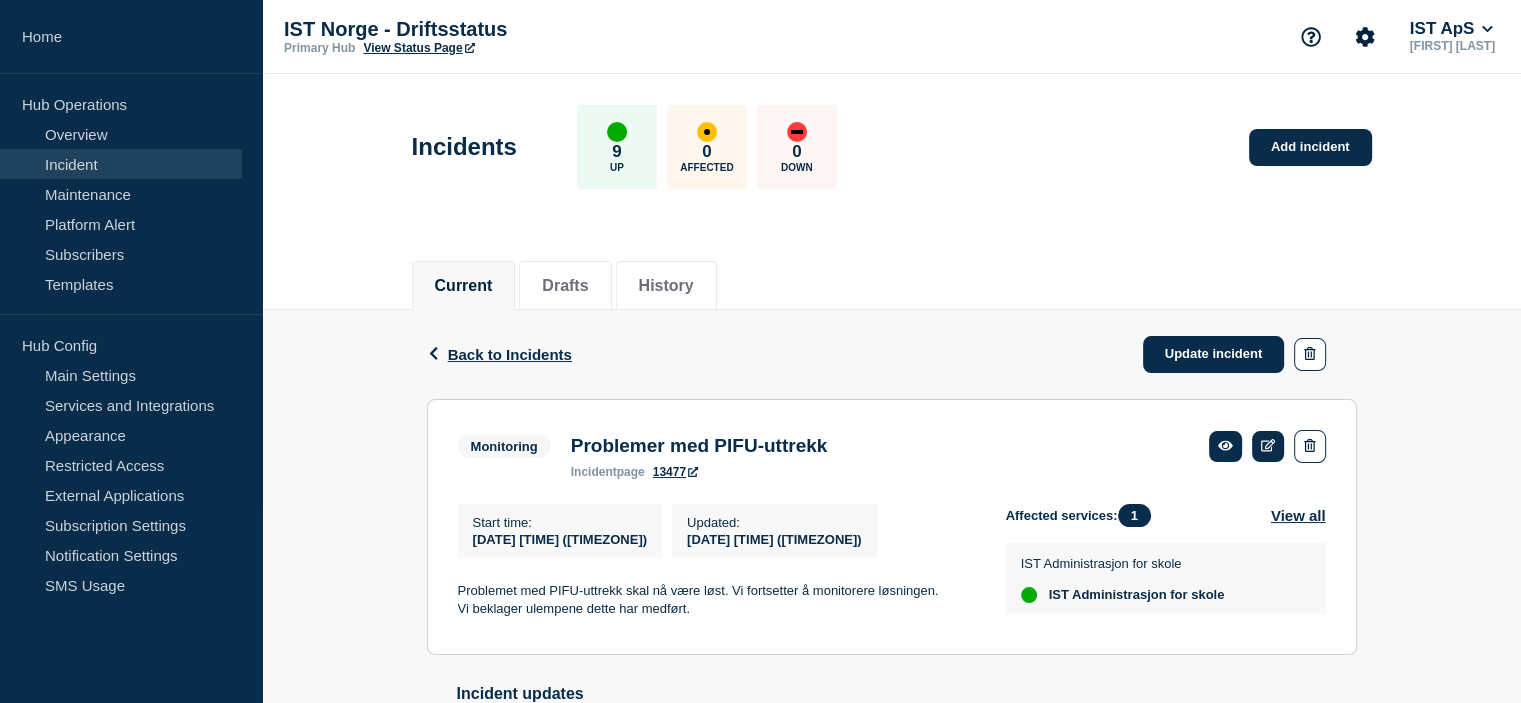 click on "Vi beklager ulempene dette har medført." at bounding box center (716, 609) 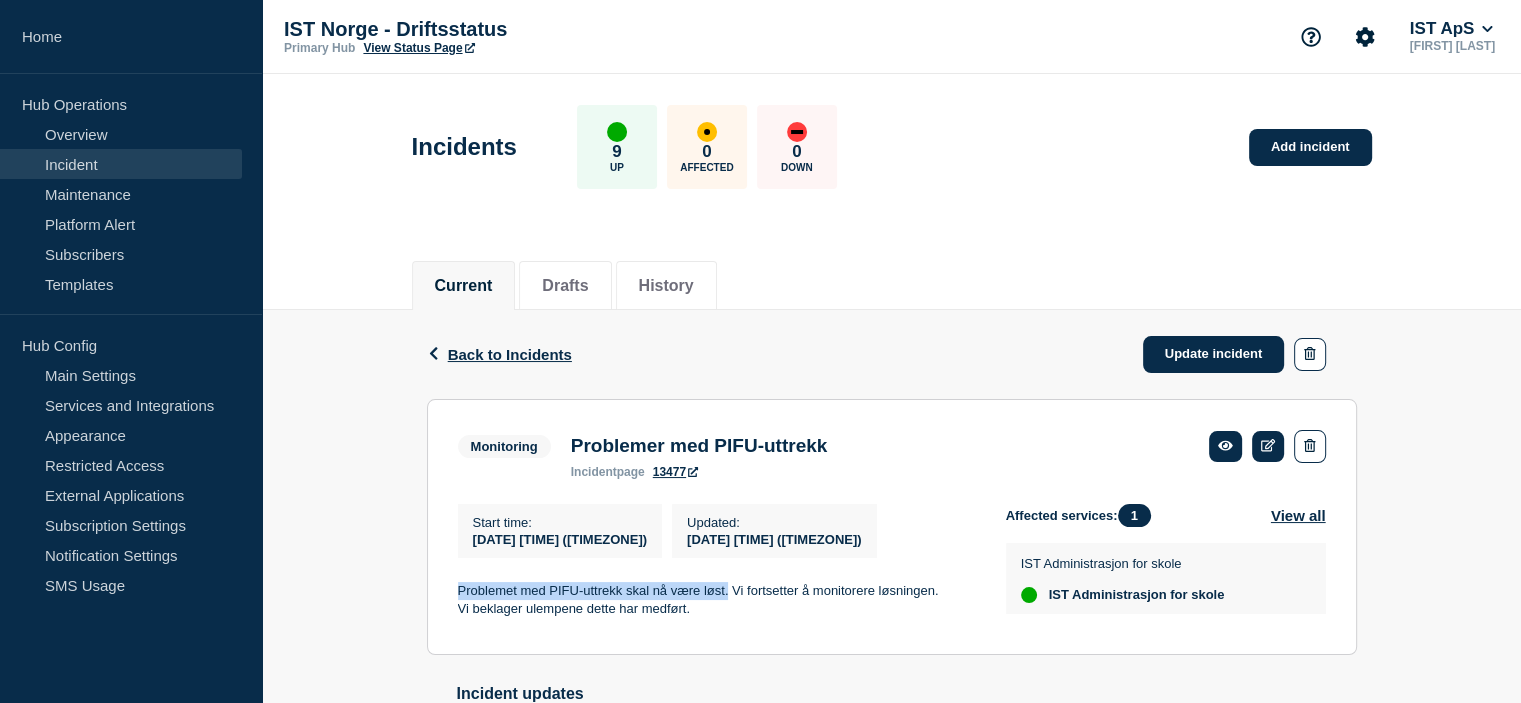 drag, startPoint x: 727, startPoint y: 594, endPoint x: 455, endPoint y: 590, distance: 272.02942 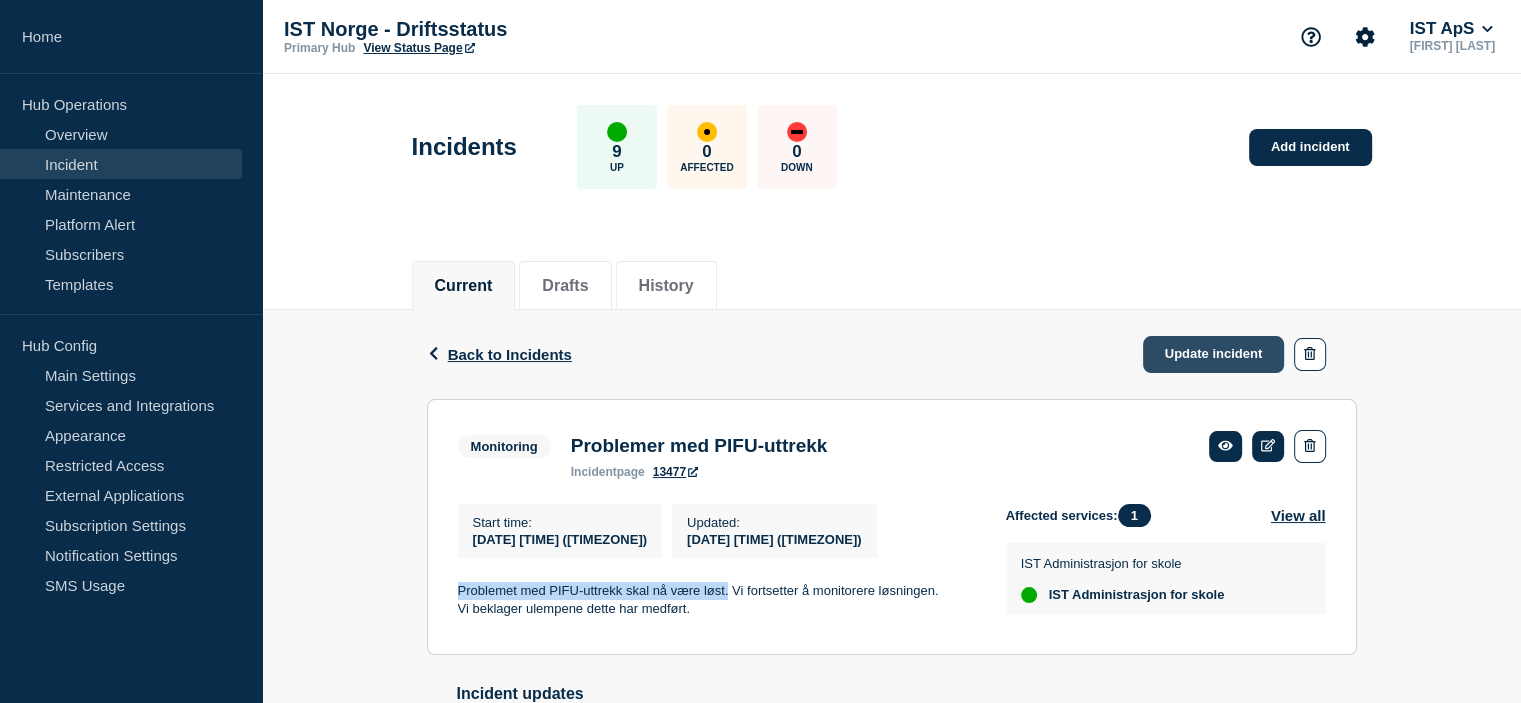 click on "Update incident" 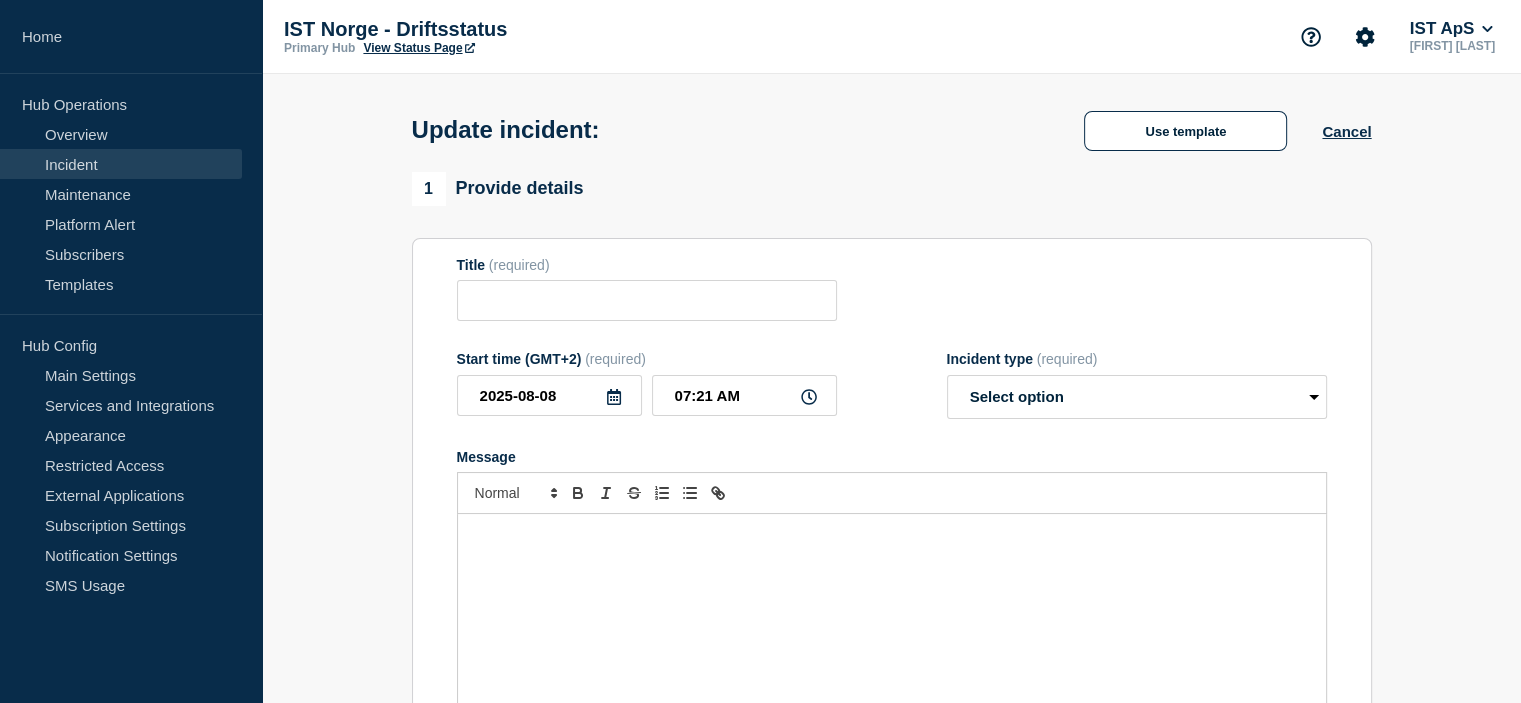 type on "Problemer med PIFU-uttrekk" 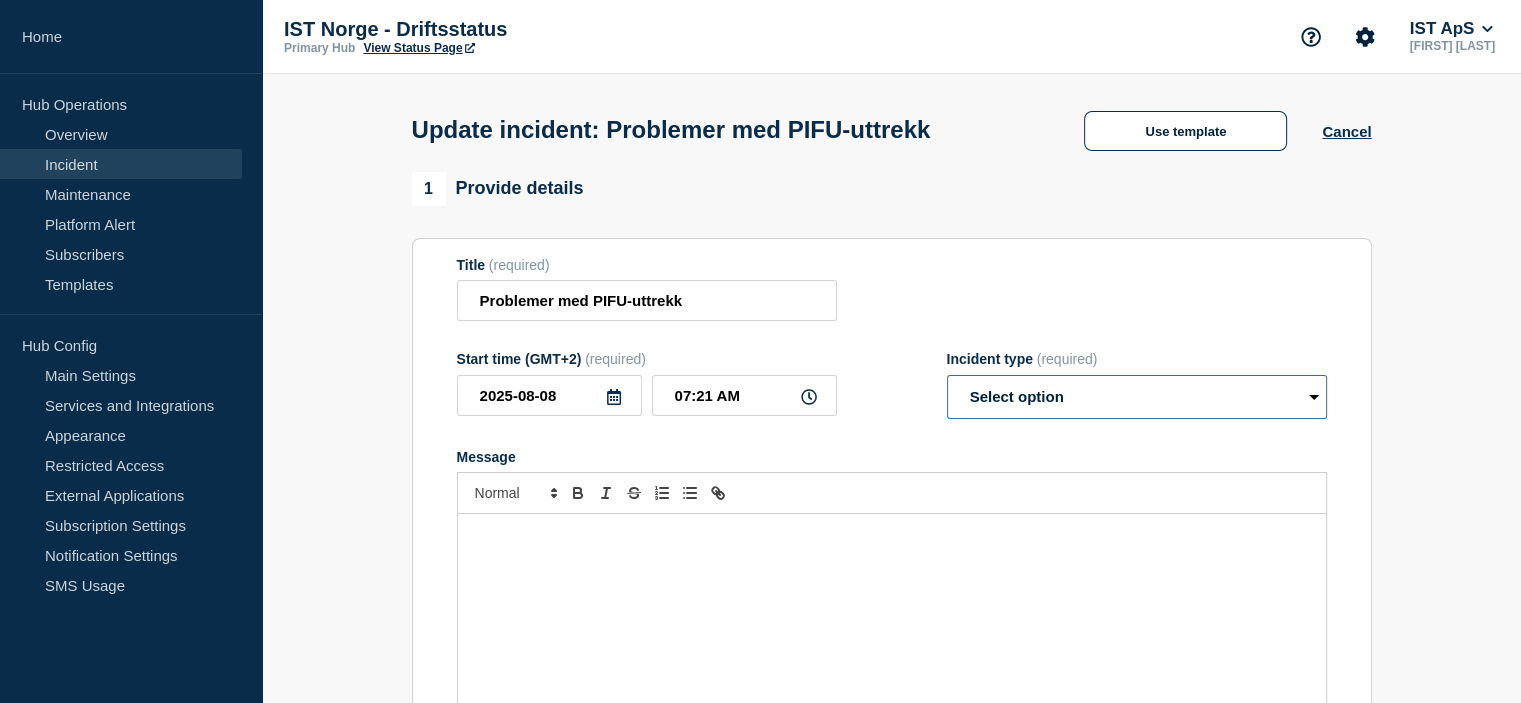 click on "Select option Investigating Identified Monitoring Resolved" at bounding box center (1137, 397) 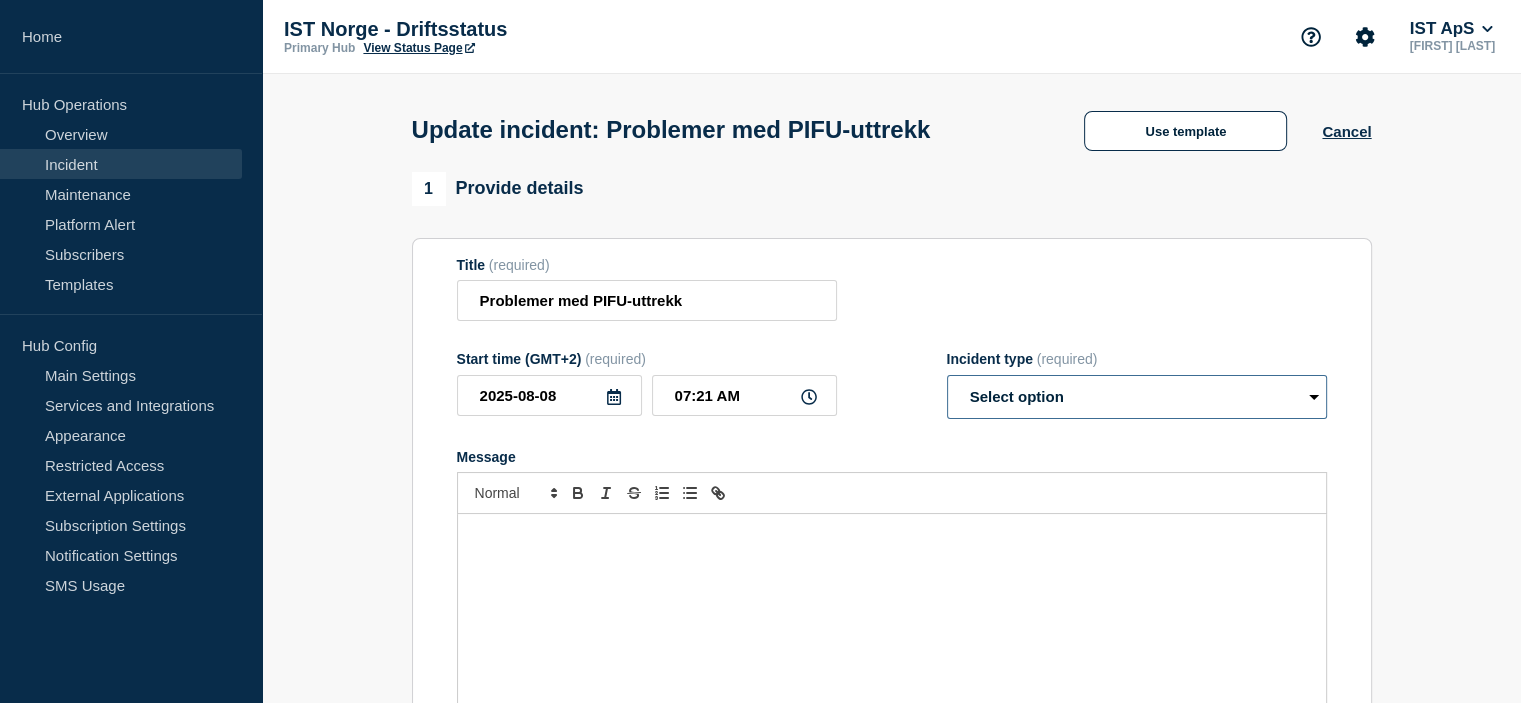 select on "resolved" 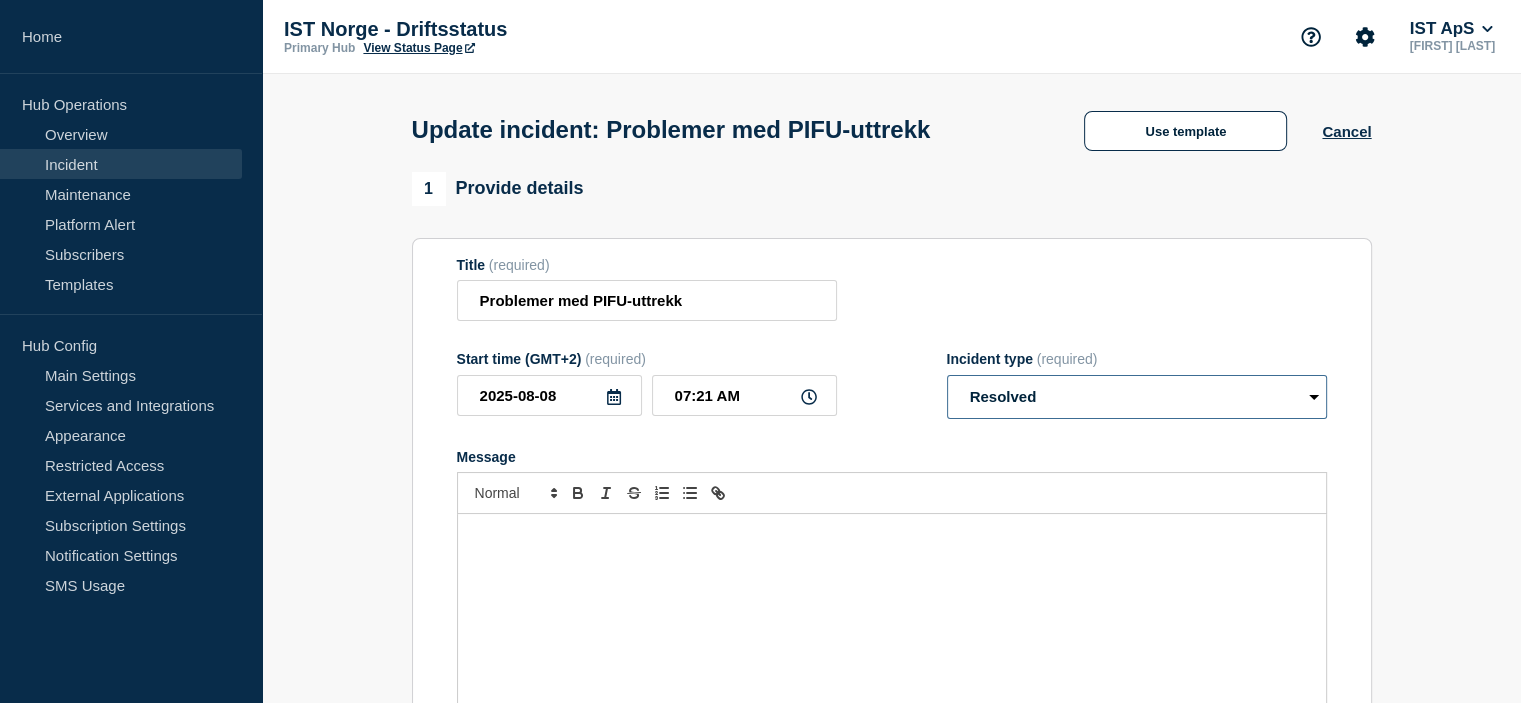 click on "Select option Investigating Identified Monitoring Resolved" at bounding box center (1137, 397) 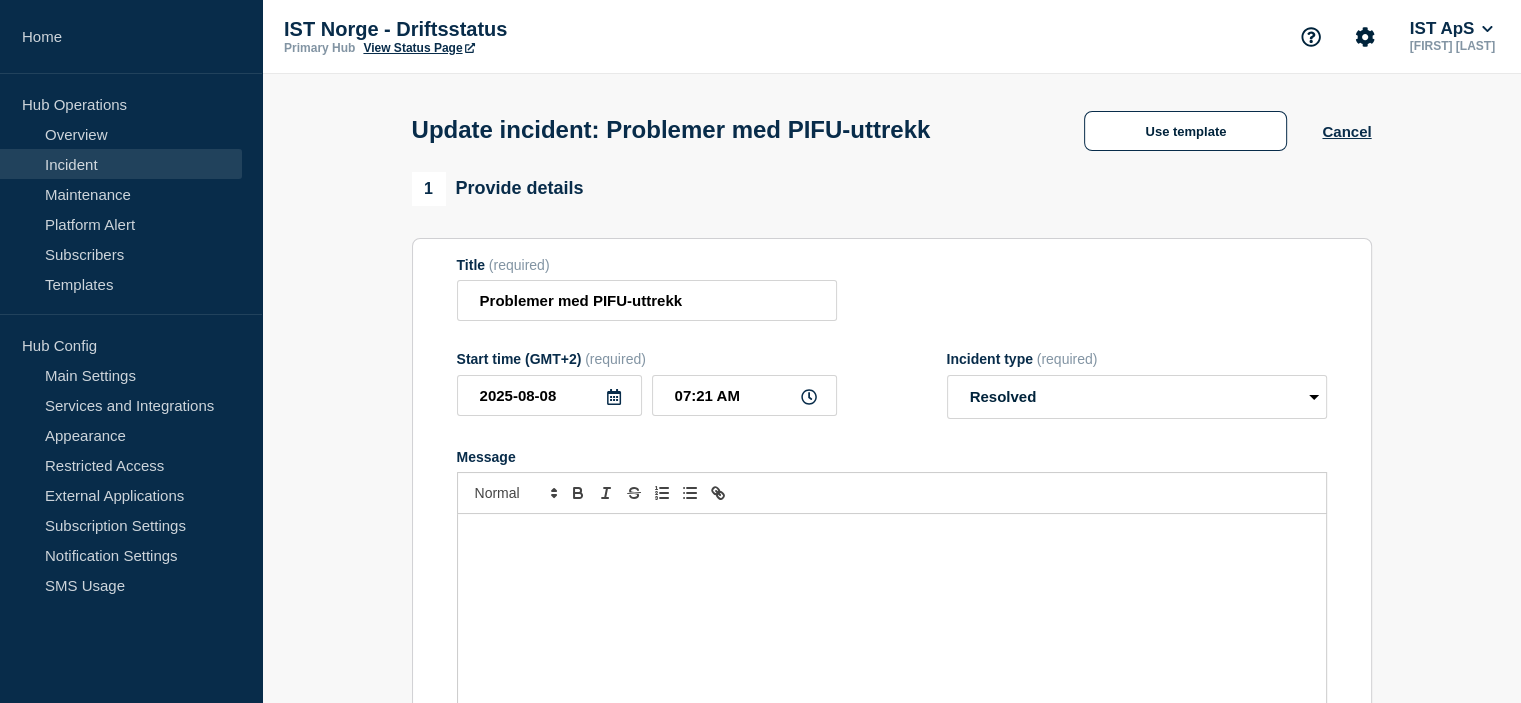 click at bounding box center [892, 634] 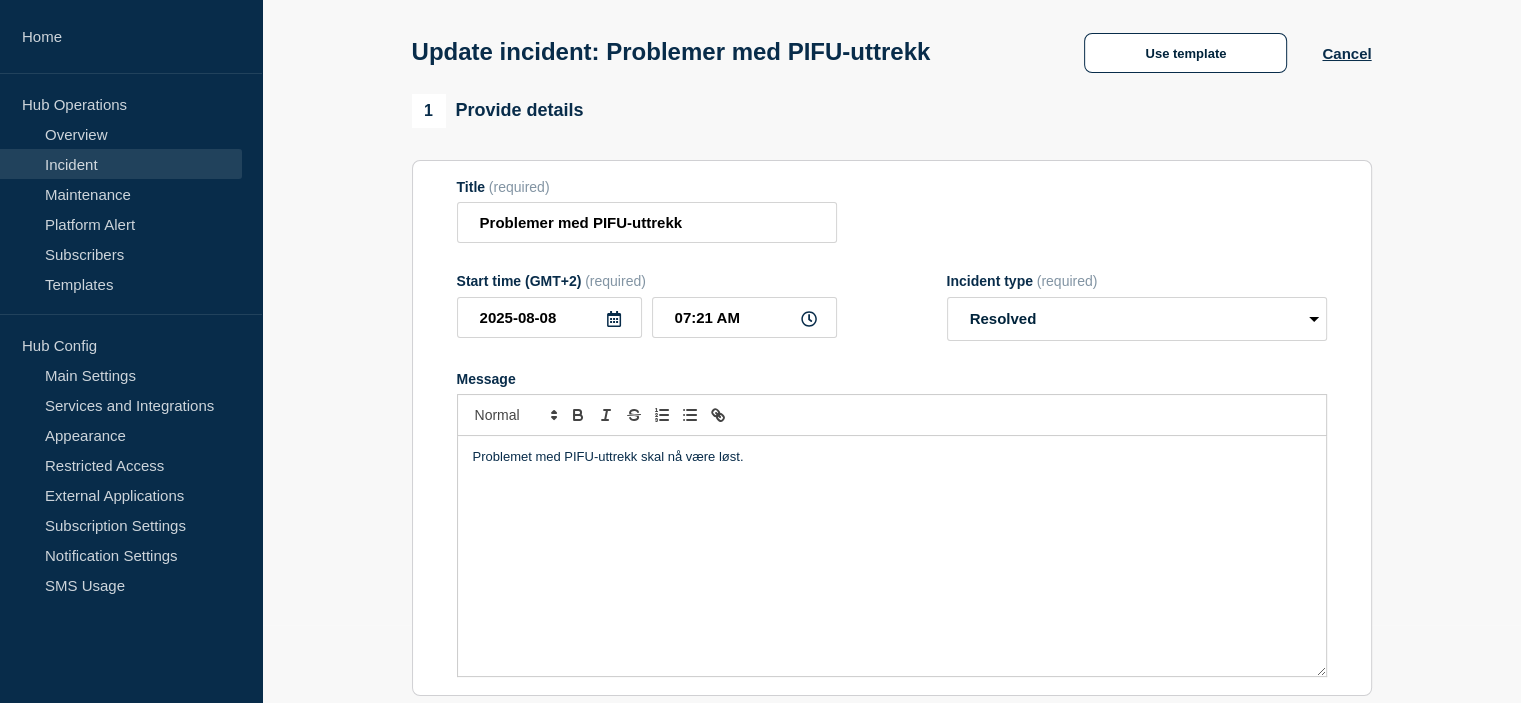 scroll, scrollTop: 200, scrollLeft: 0, axis: vertical 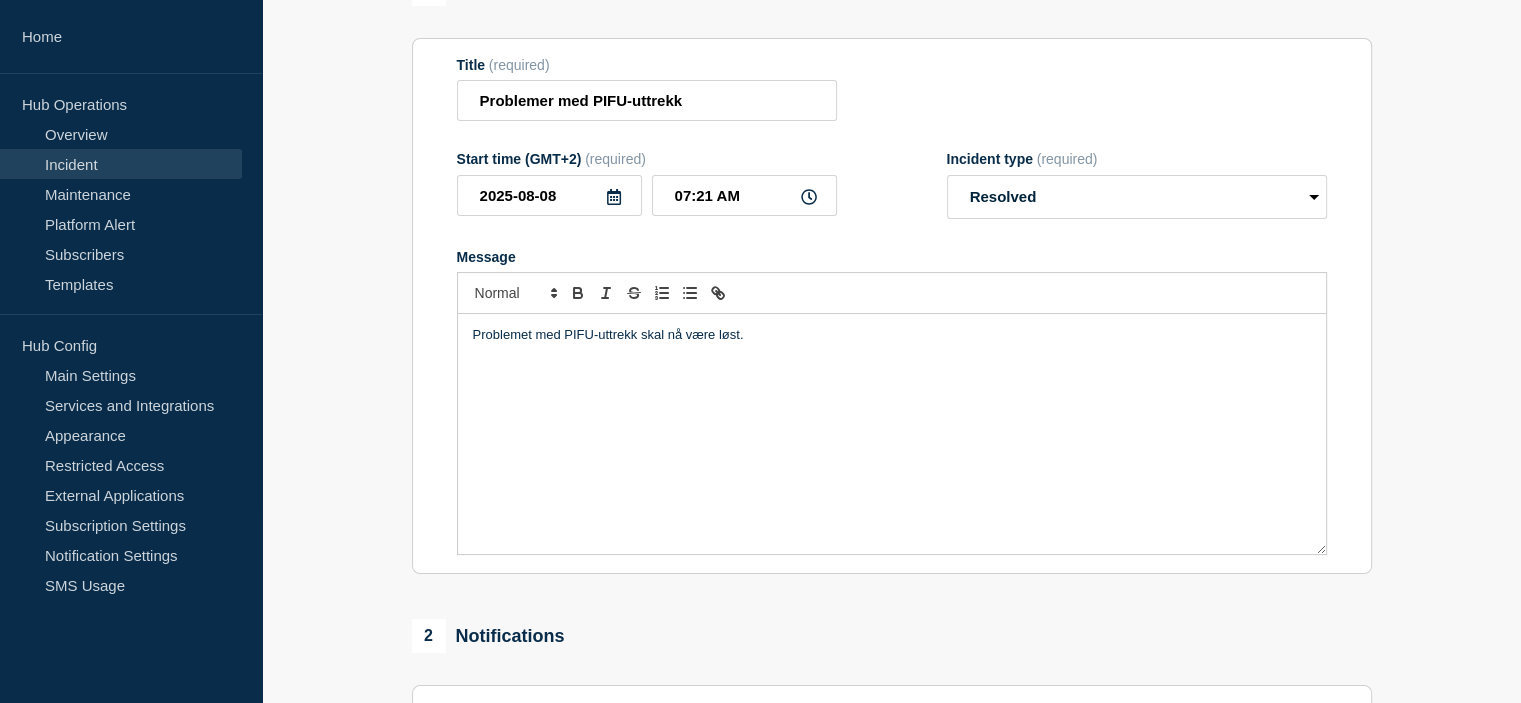 type 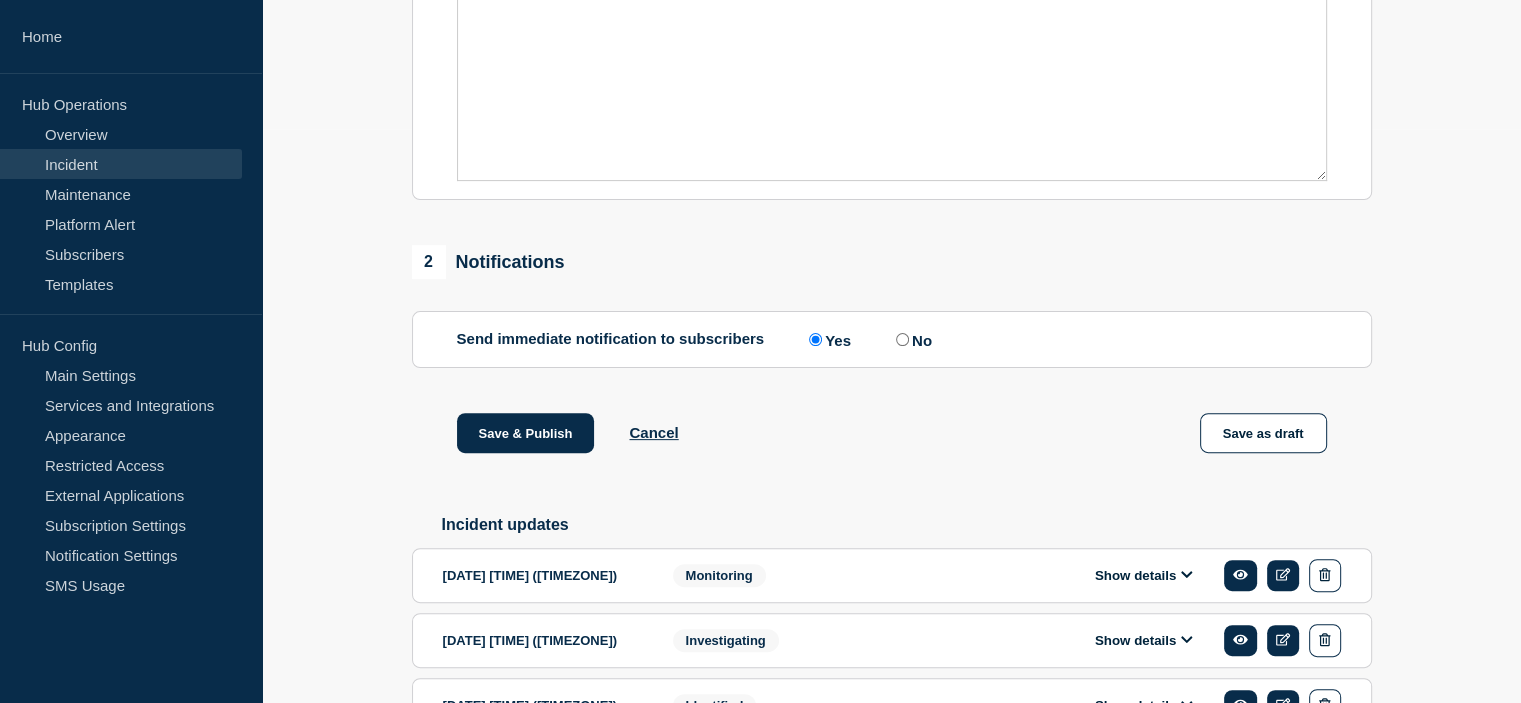 scroll, scrollTop: 600, scrollLeft: 0, axis: vertical 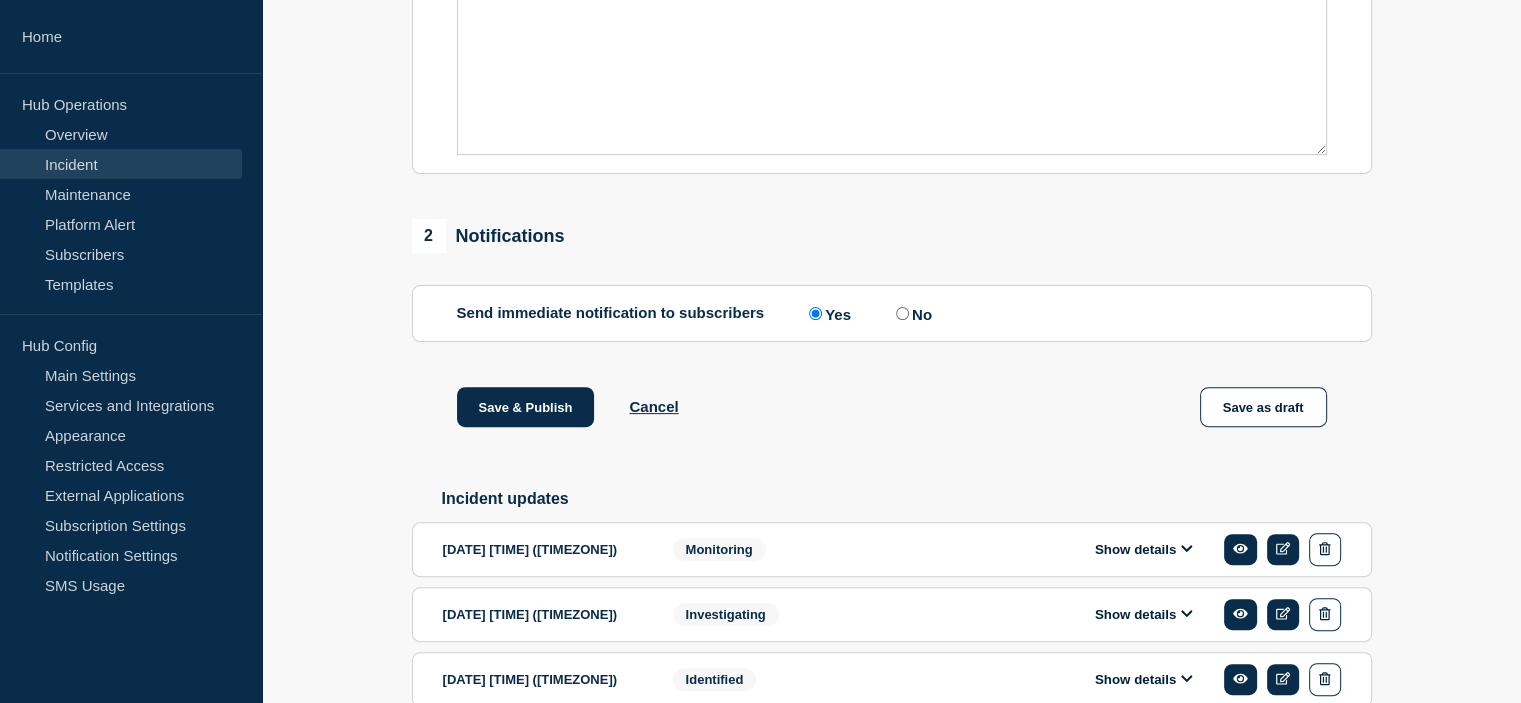 click on "No" at bounding box center [902, 313] 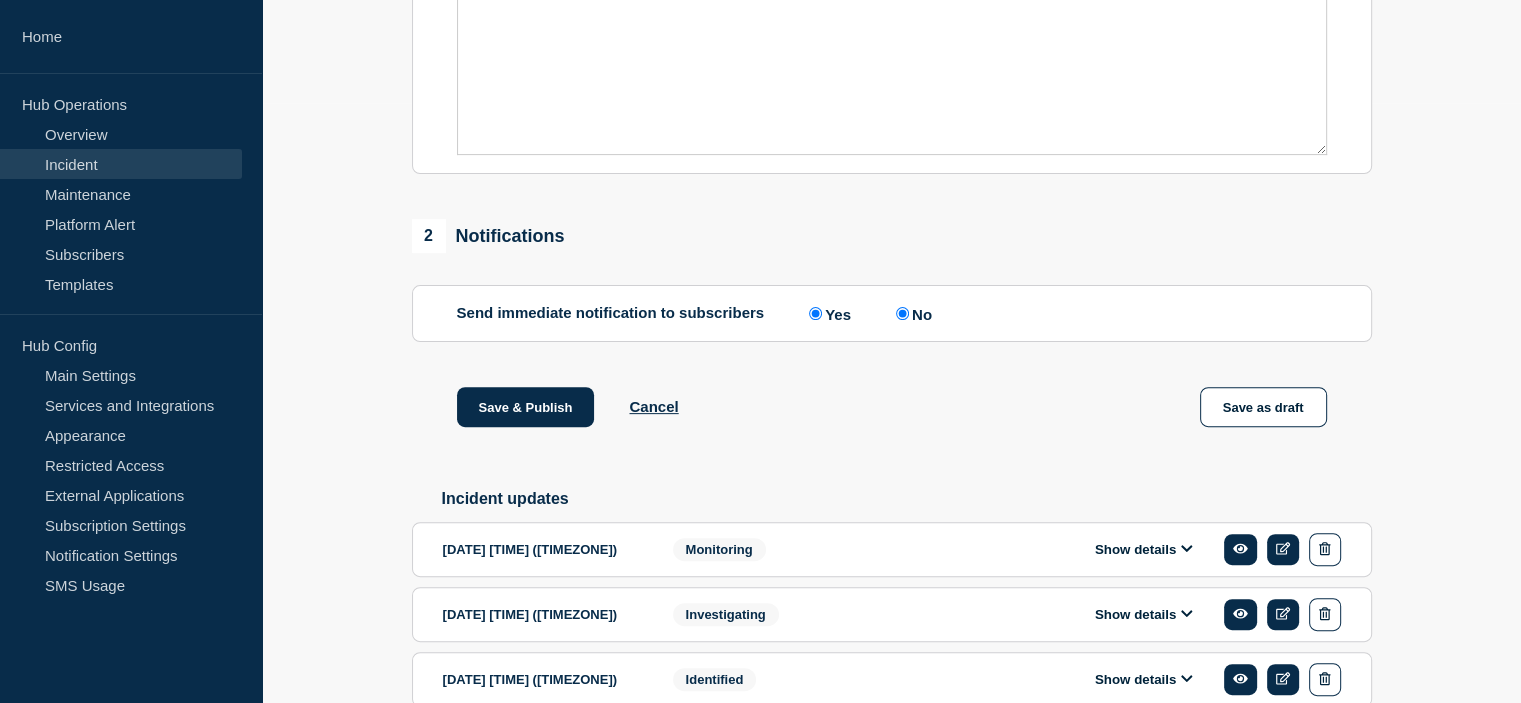radio on "false" 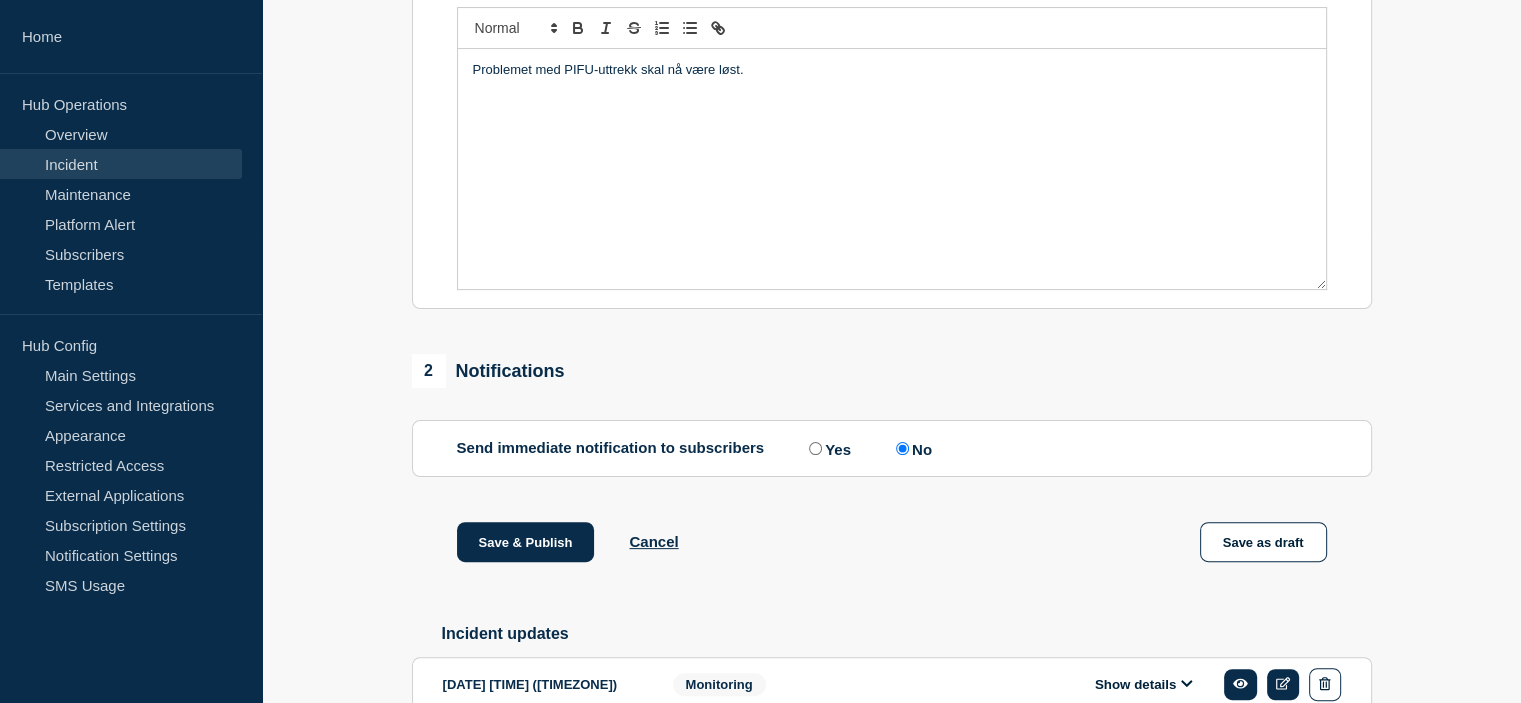 scroll, scrollTop: 566, scrollLeft: 0, axis: vertical 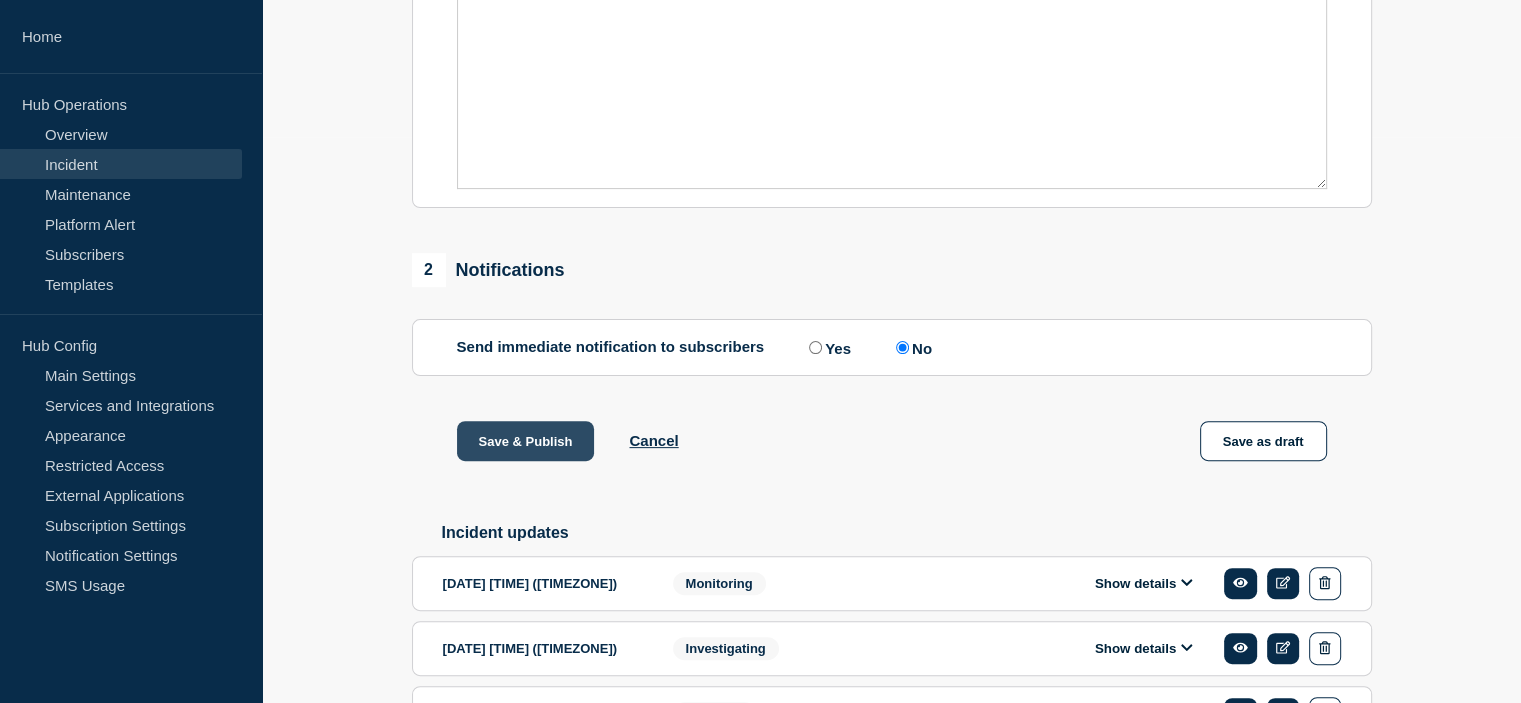 click on "Save & Publish" at bounding box center [526, 441] 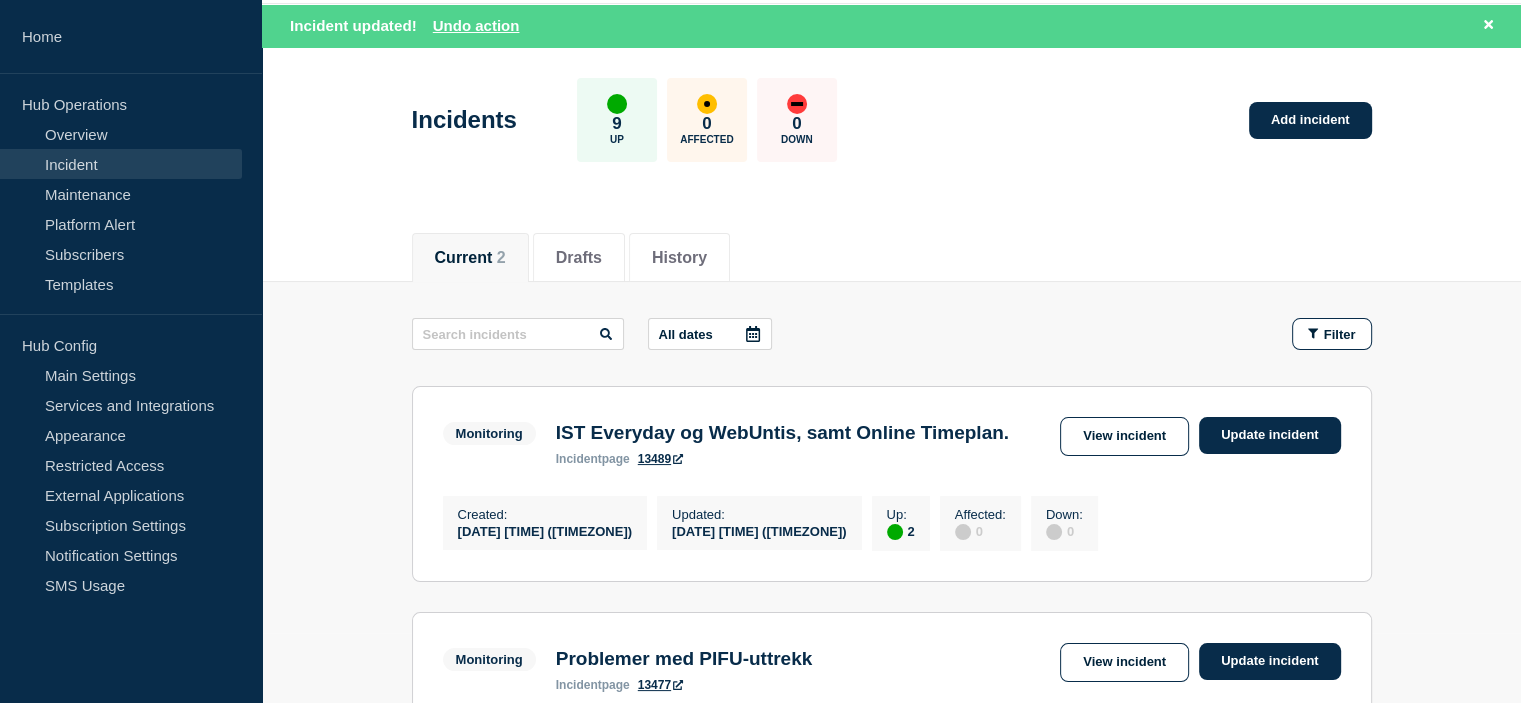 scroll, scrollTop: 200, scrollLeft: 0, axis: vertical 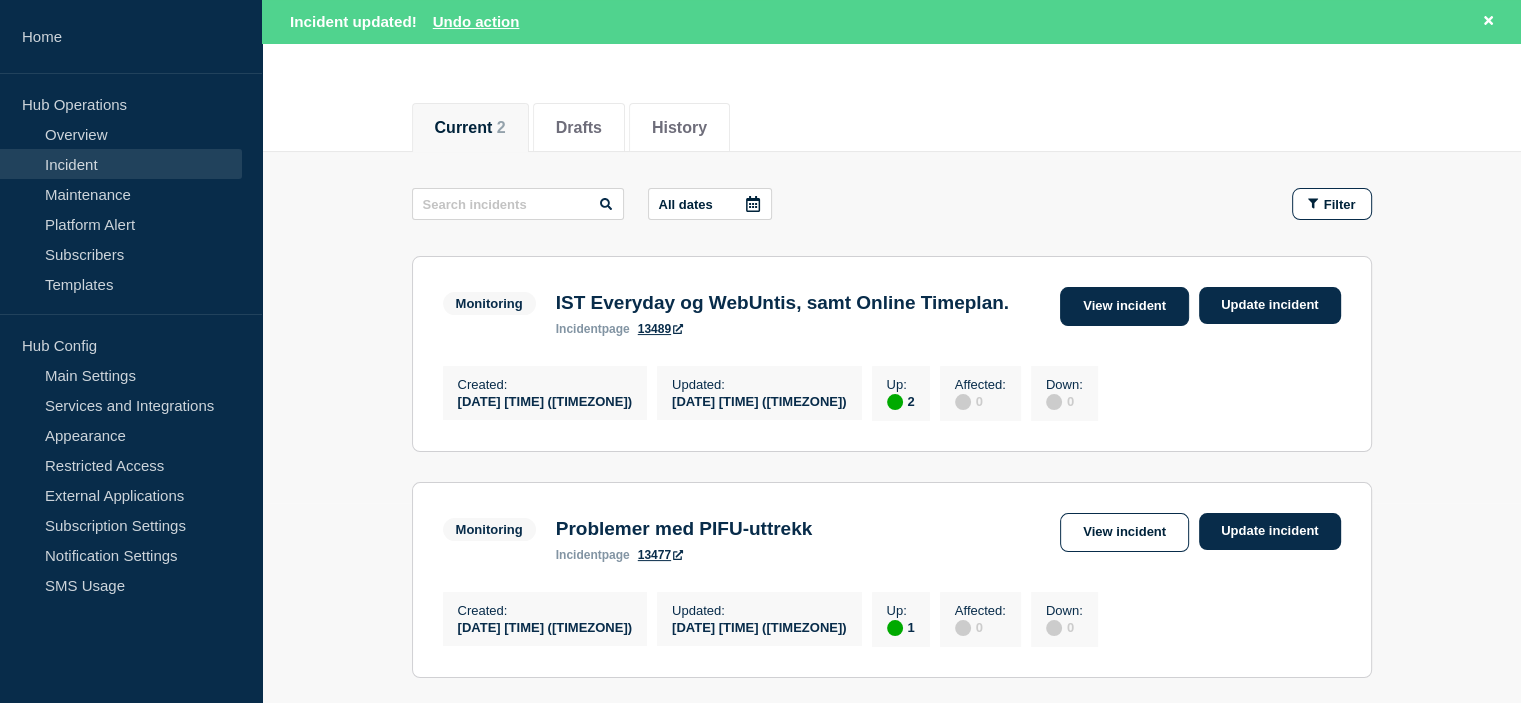 click on "View incident" at bounding box center [1124, 306] 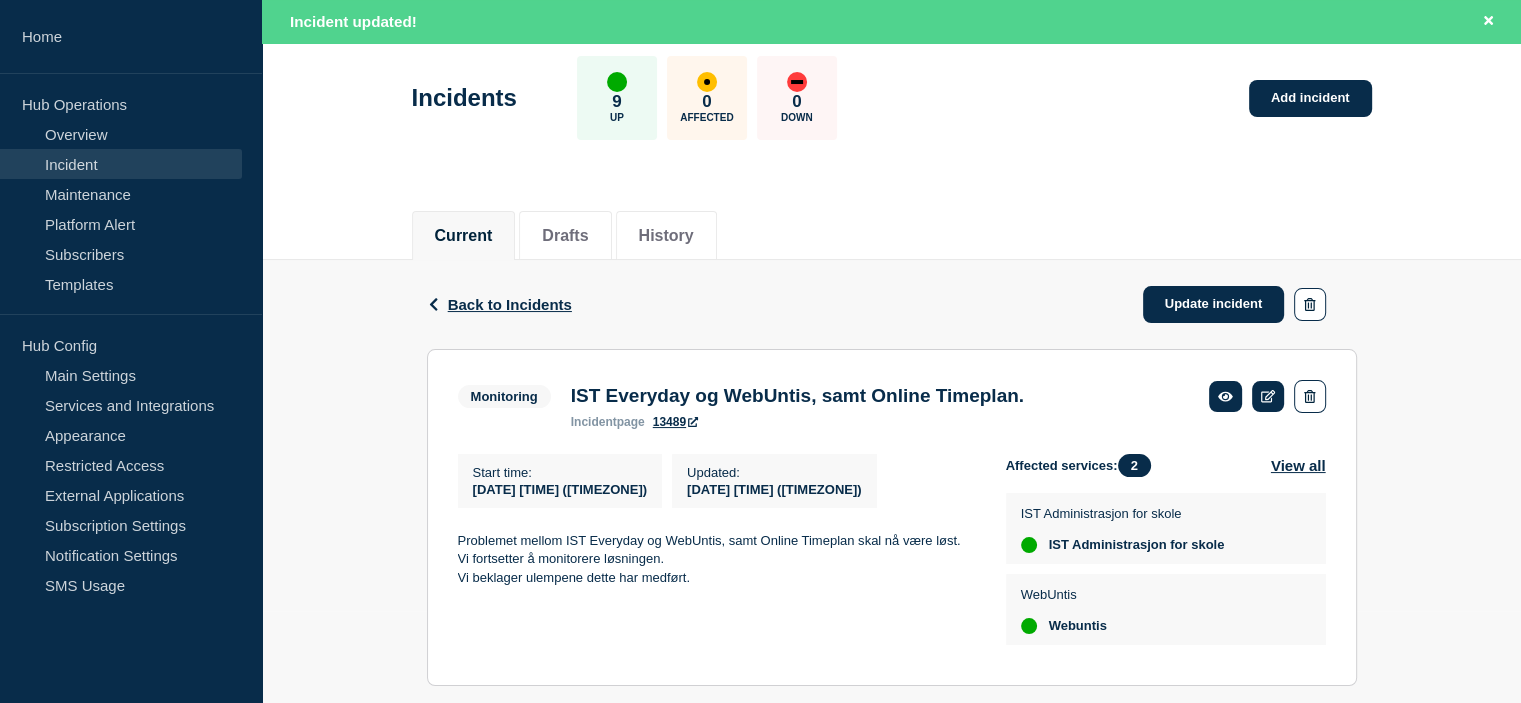 scroll, scrollTop: 233, scrollLeft: 0, axis: vertical 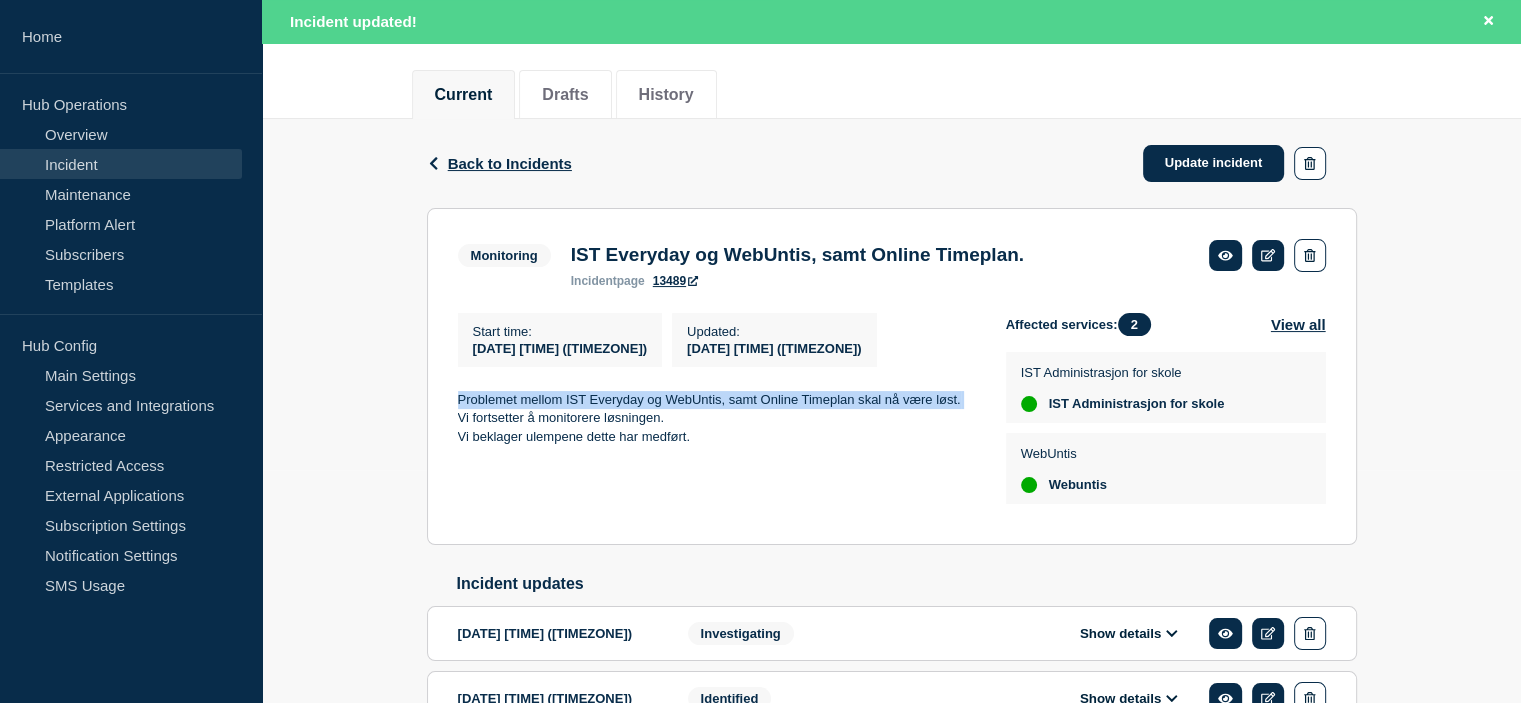 drag, startPoint x: 968, startPoint y: 403, endPoint x: 444, endPoint y: 401, distance: 524.00385 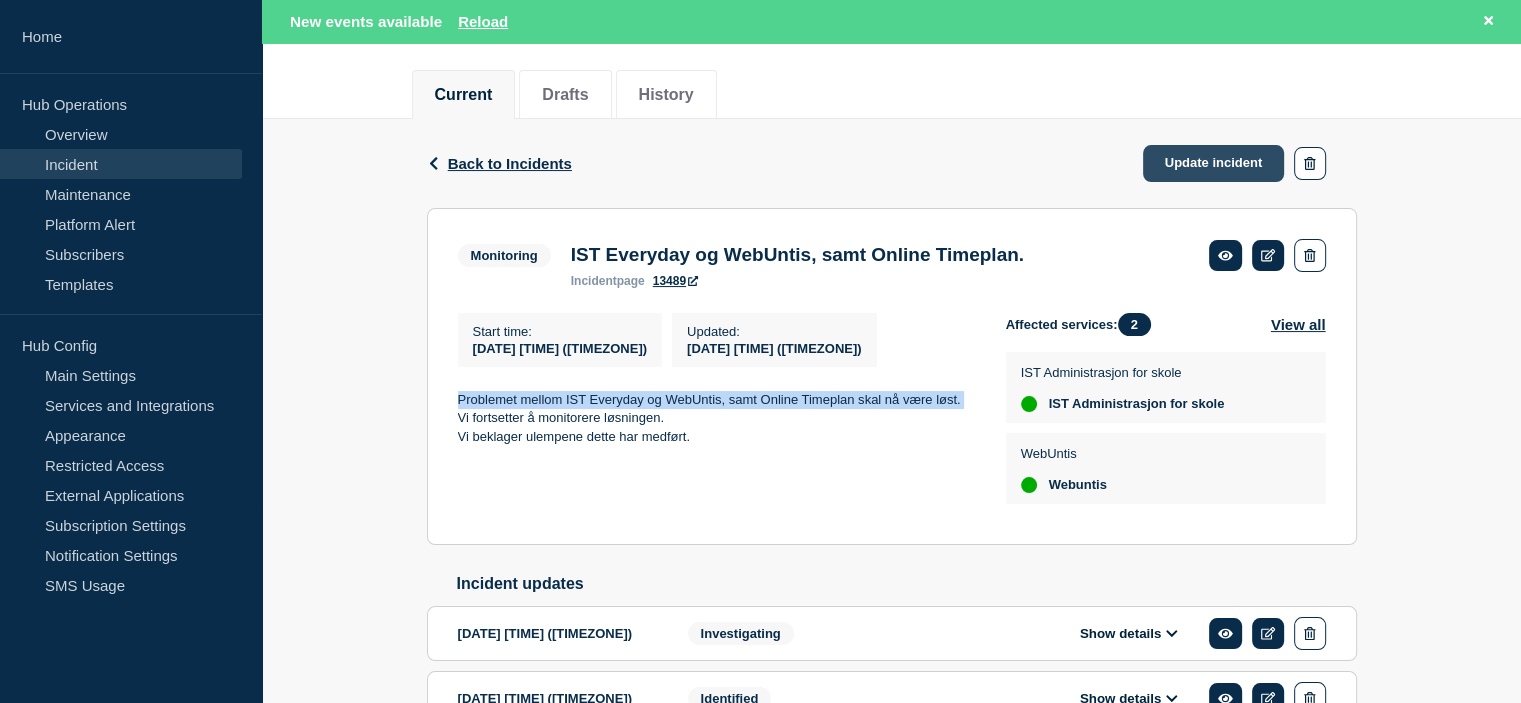 click on "Update incident" 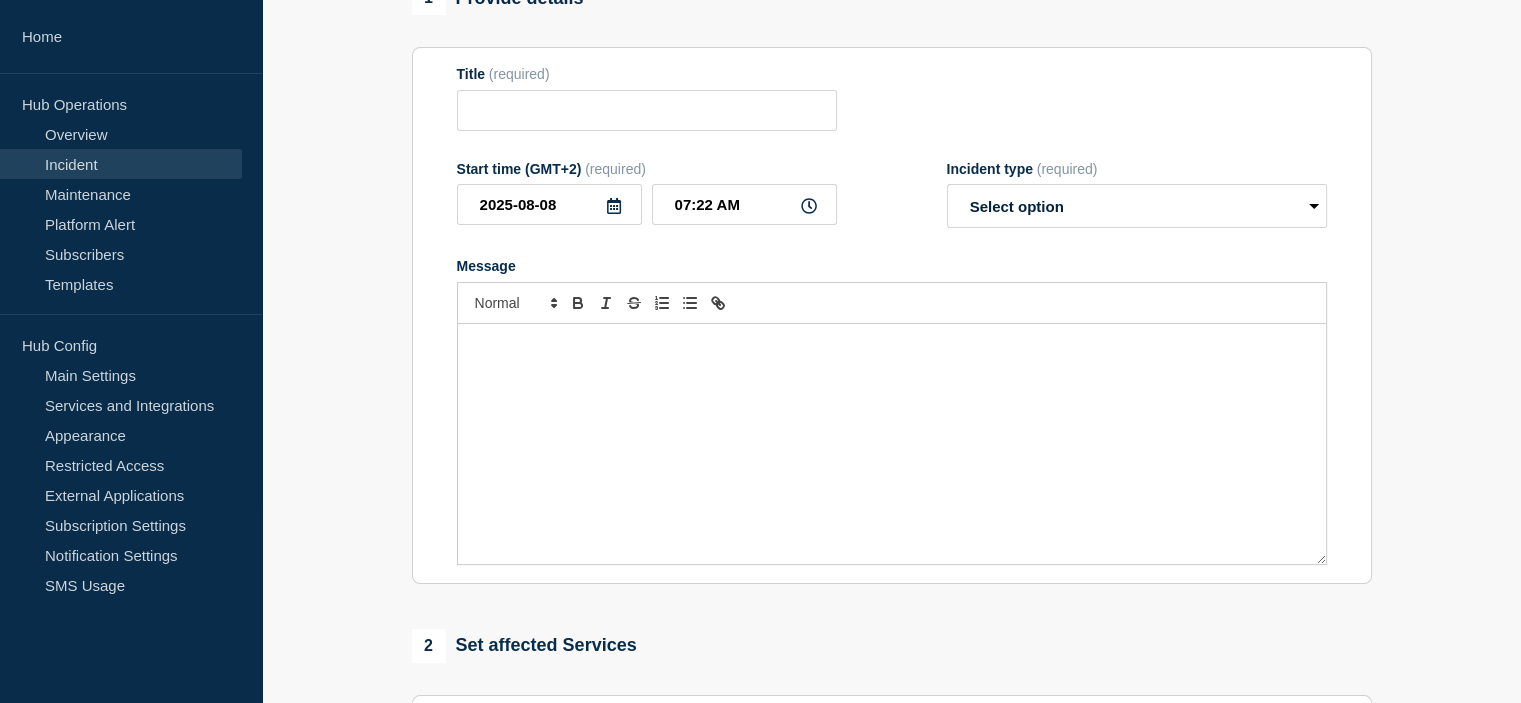 type on "IST Everyday og WebUntis, samt Online Timeplan." 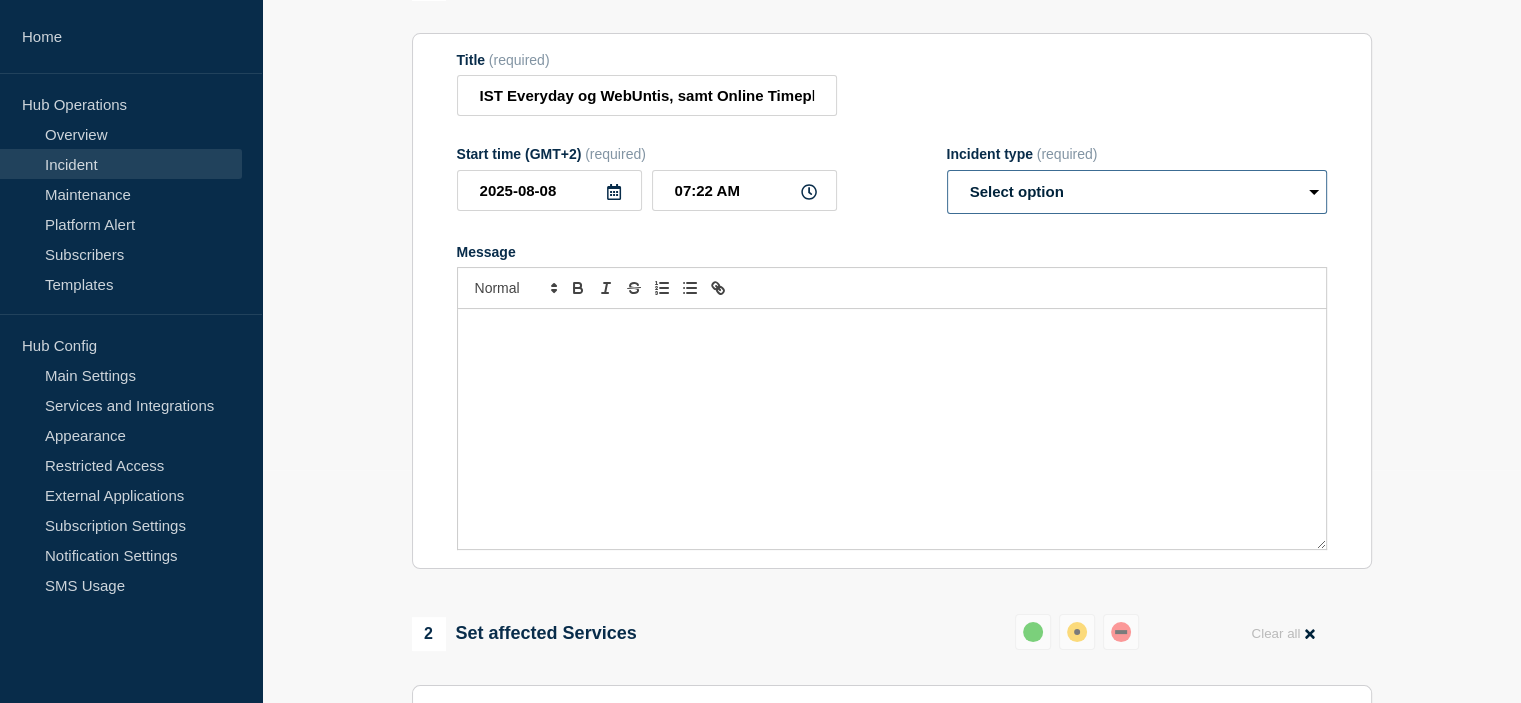 click on "Select option Investigating Identified Monitoring Resolved" at bounding box center [1137, 192] 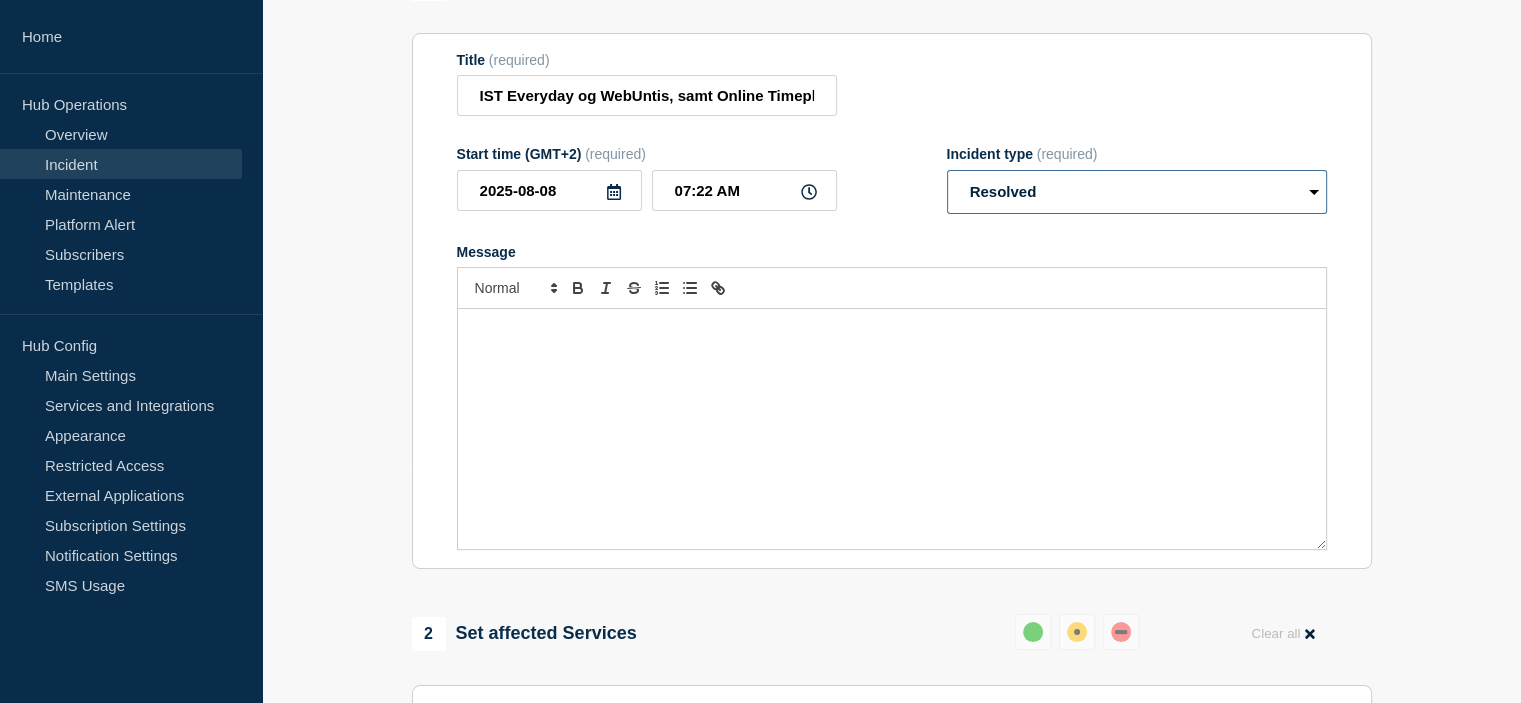 click on "Select option Investigating Identified Monitoring Resolved" at bounding box center (1137, 192) 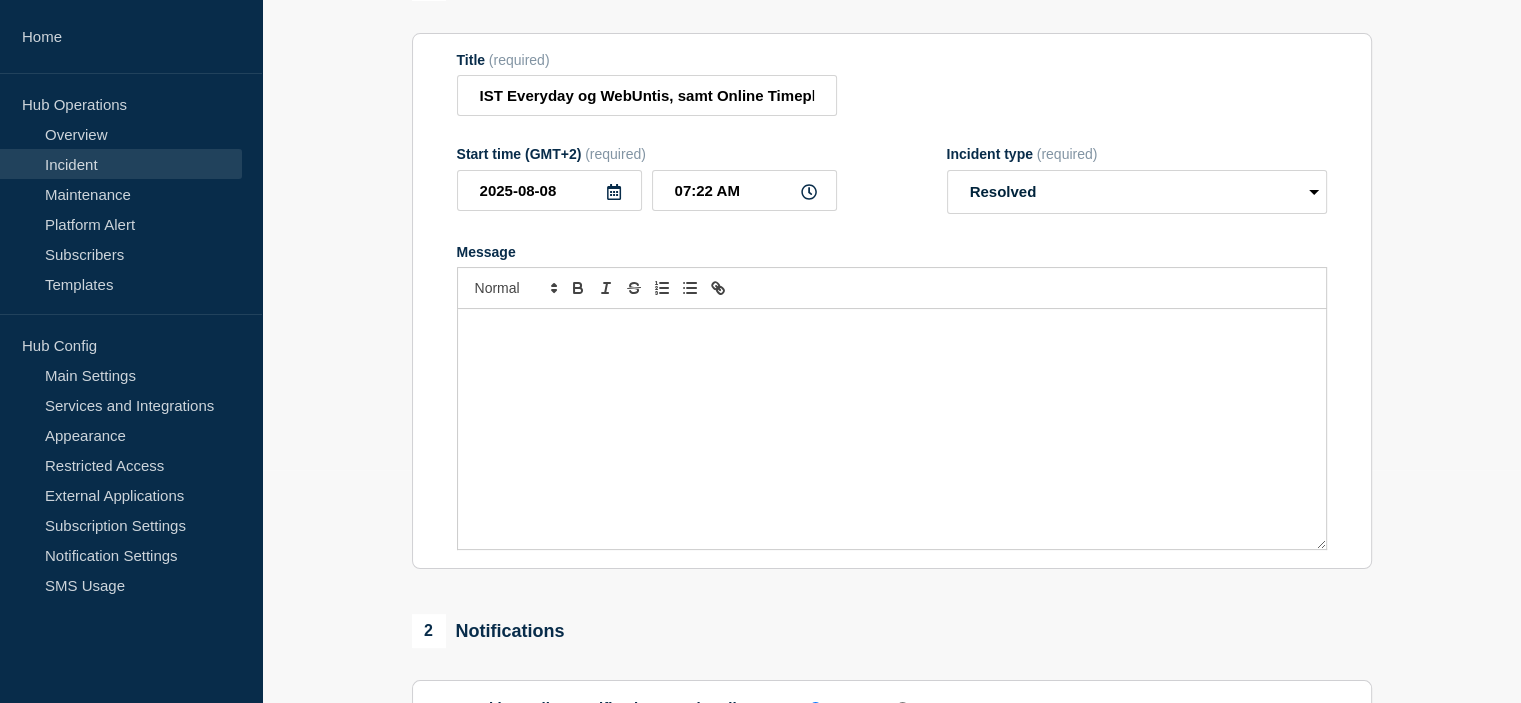 click at bounding box center (892, 330) 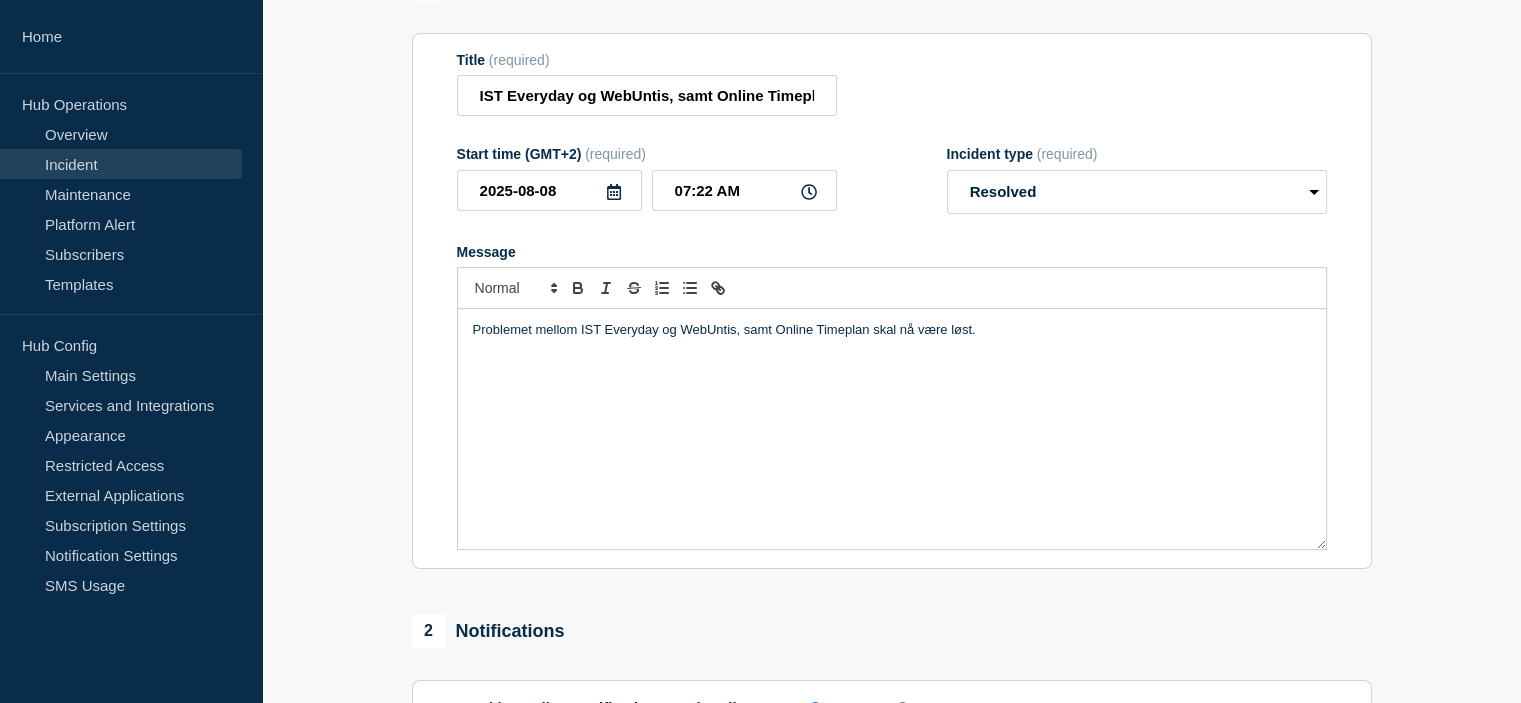 click on "Problemet mellom IST Everyday og WebUntis, samt Online Timeplan skal nå være løst." at bounding box center (892, 330) 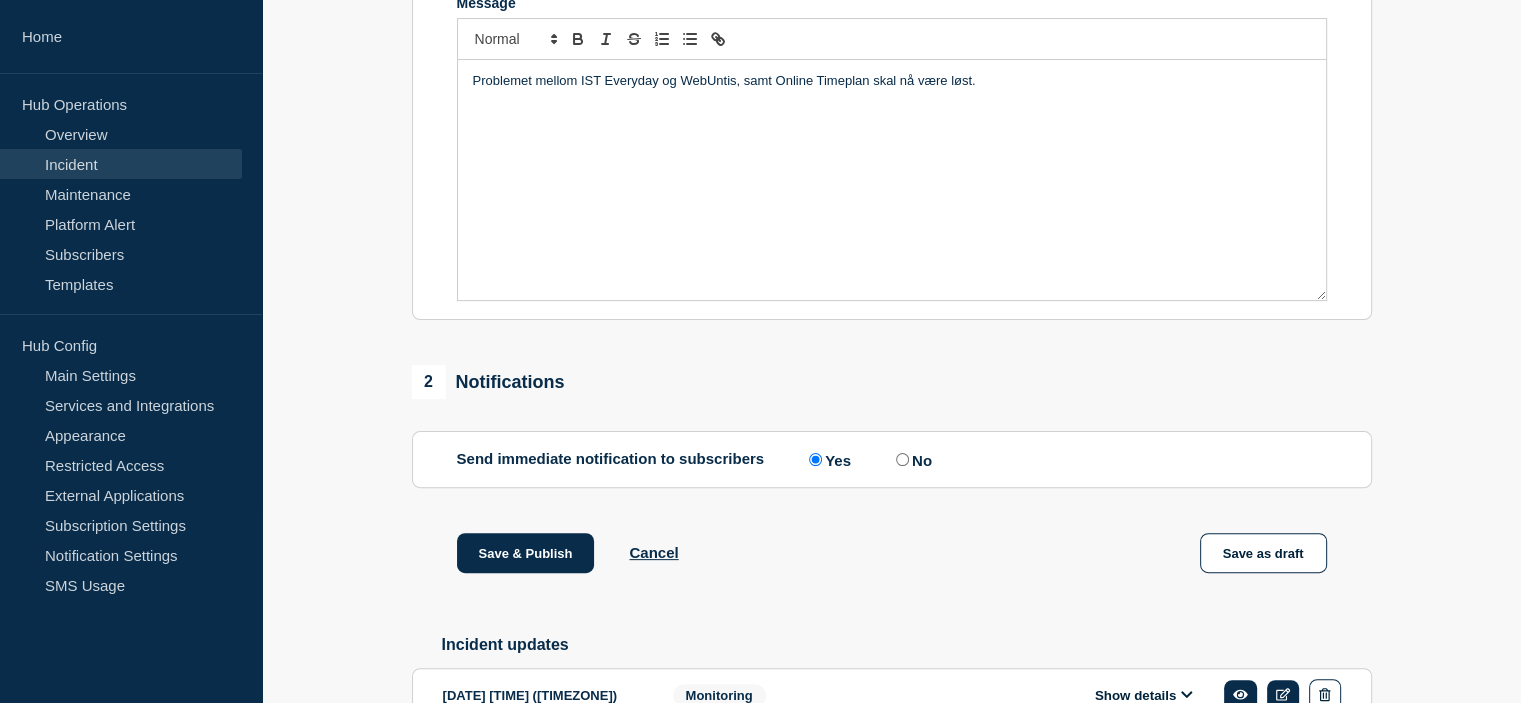 scroll, scrollTop: 600, scrollLeft: 0, axis: vertical 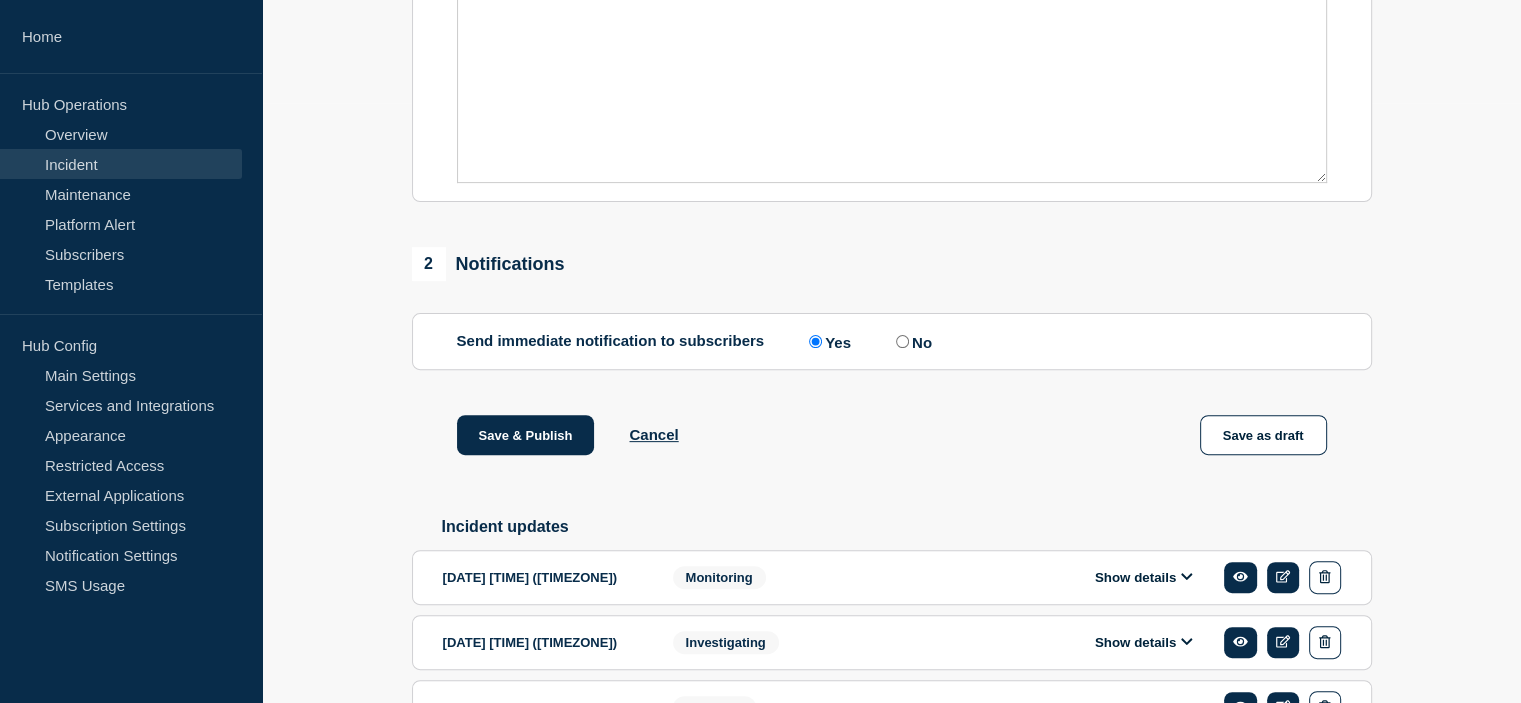 click on "No" at bounding box center [902, 341] 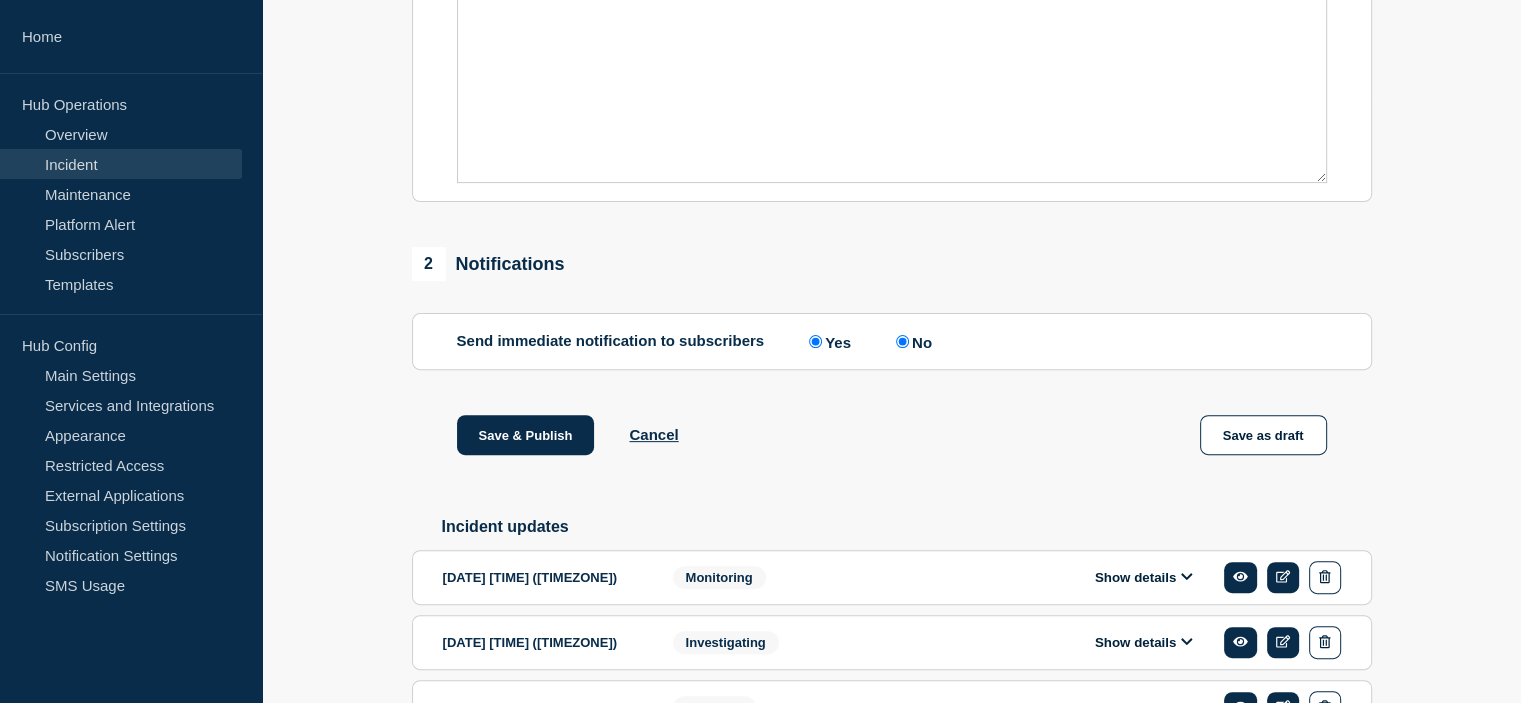 radio on "false" 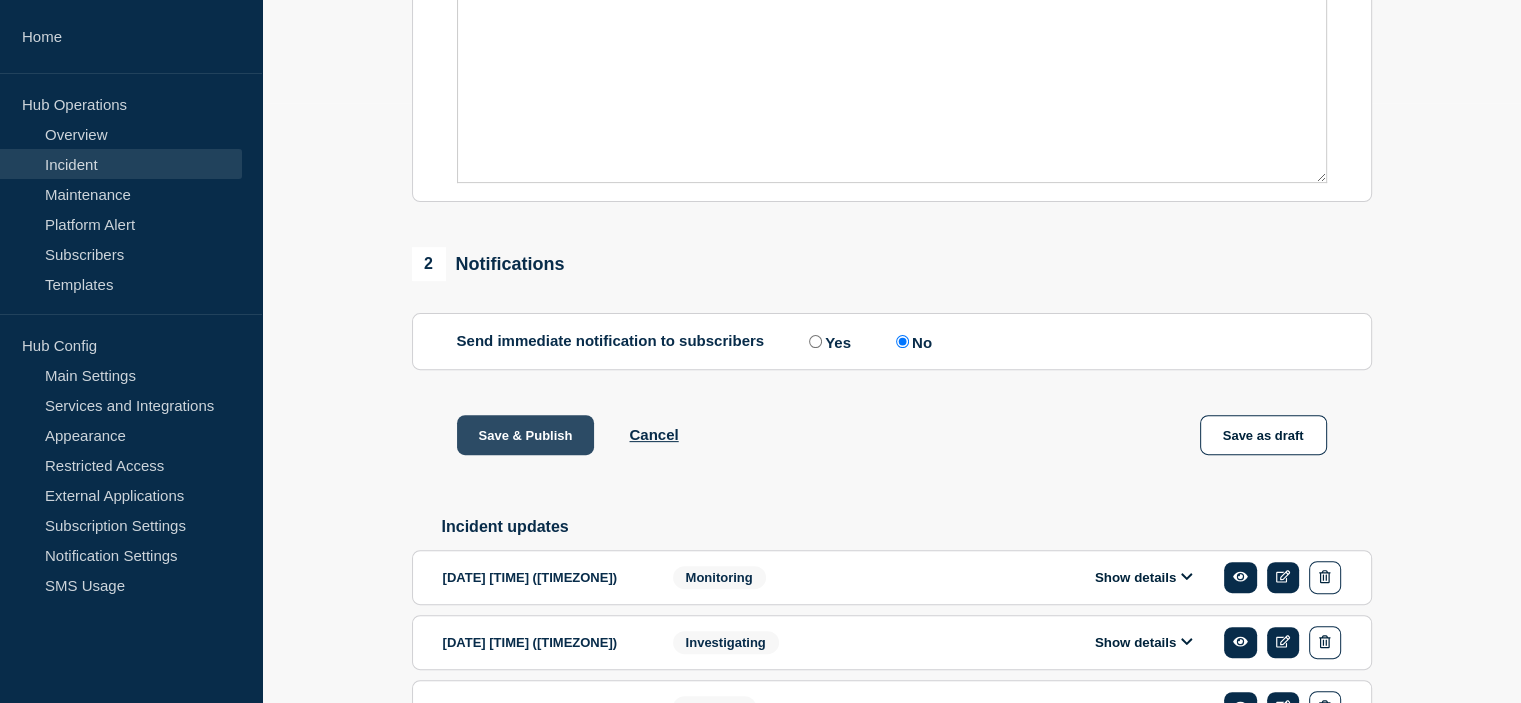 click on "Save & Publish" at bounding box center (526, 435) 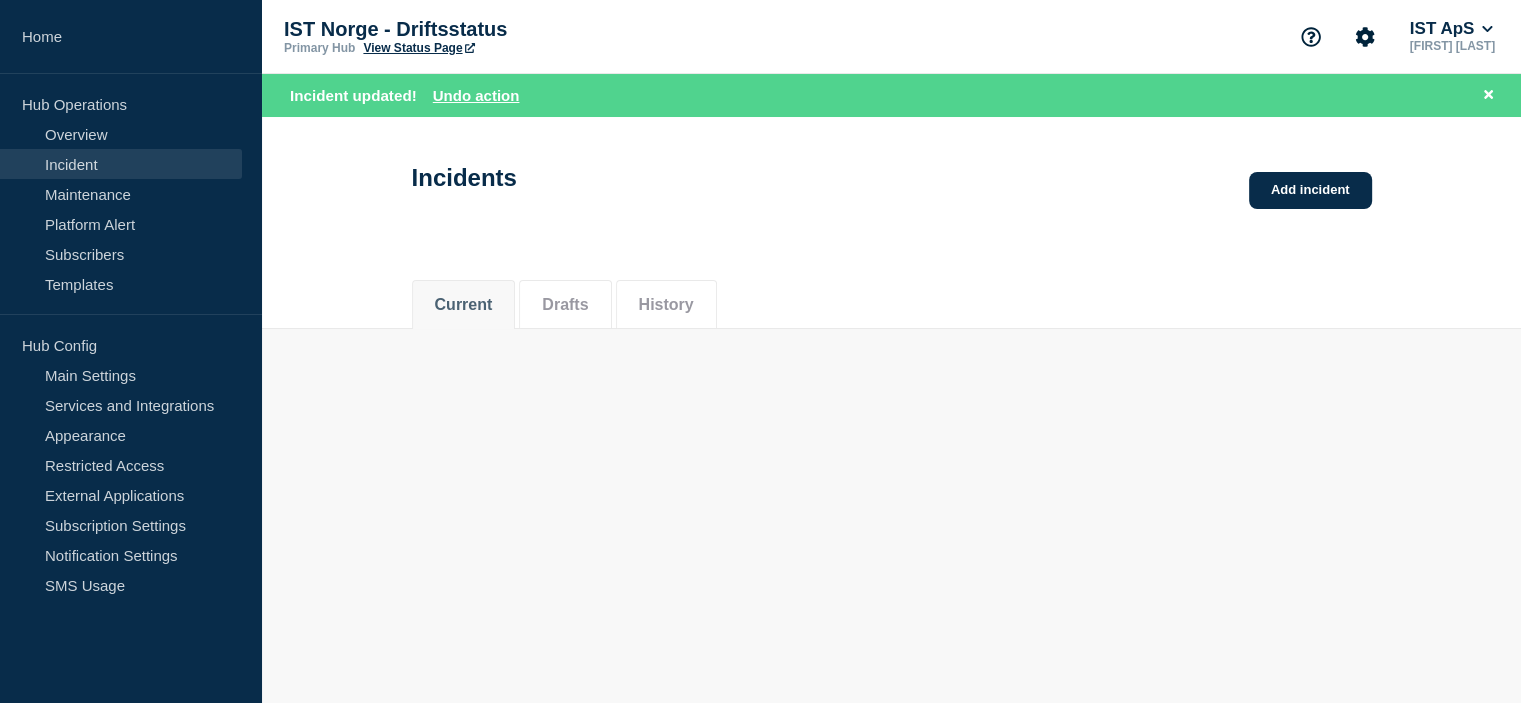 scroll, scrollTop: 0, scrollLeft: 0, axis: both 